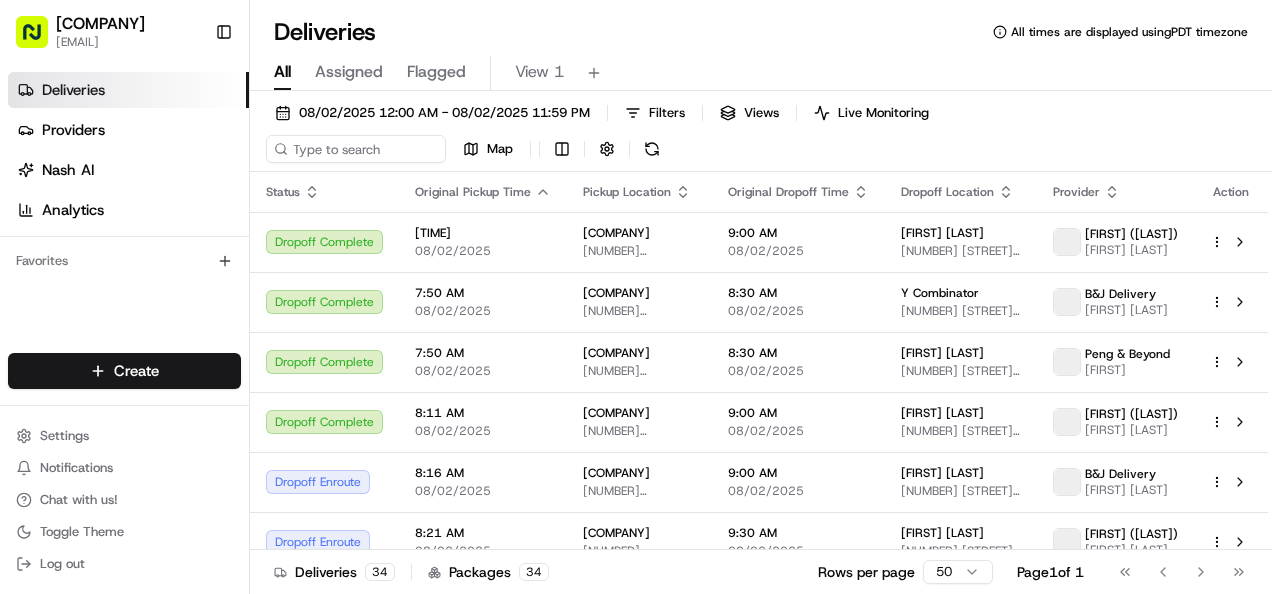 scroll, scrollTop: 0, scrollLeft: 0, axis: both 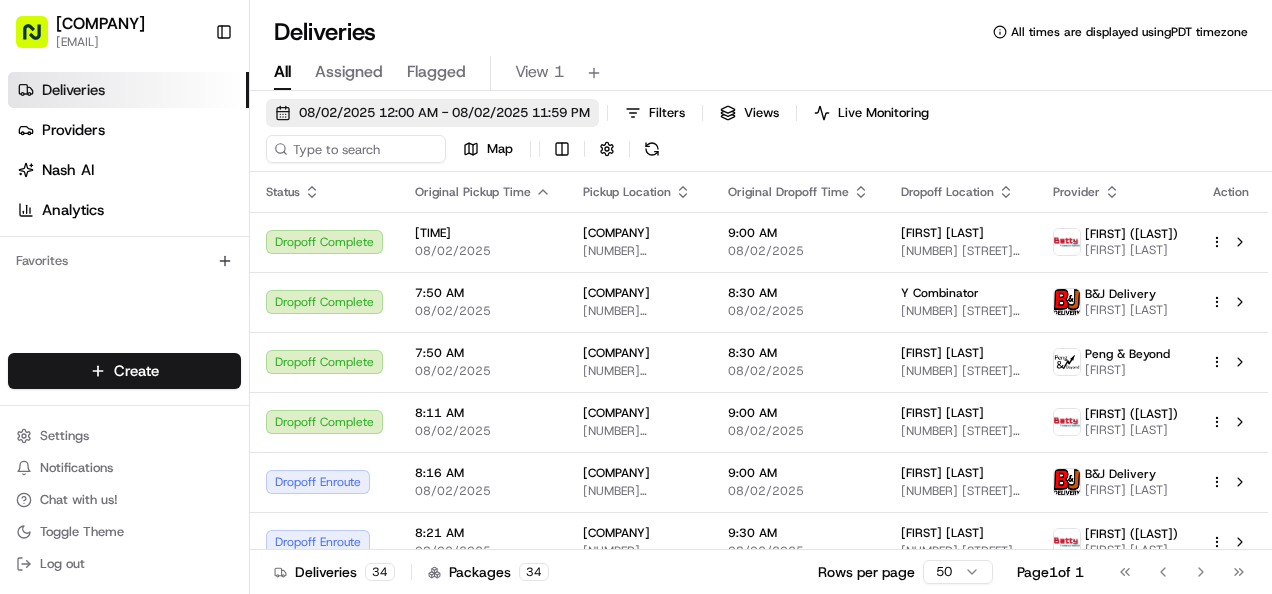 click on "08/02/2025 12:00 AM - 08/02/2025 11:59 PM" at bounding box center [444, 113] 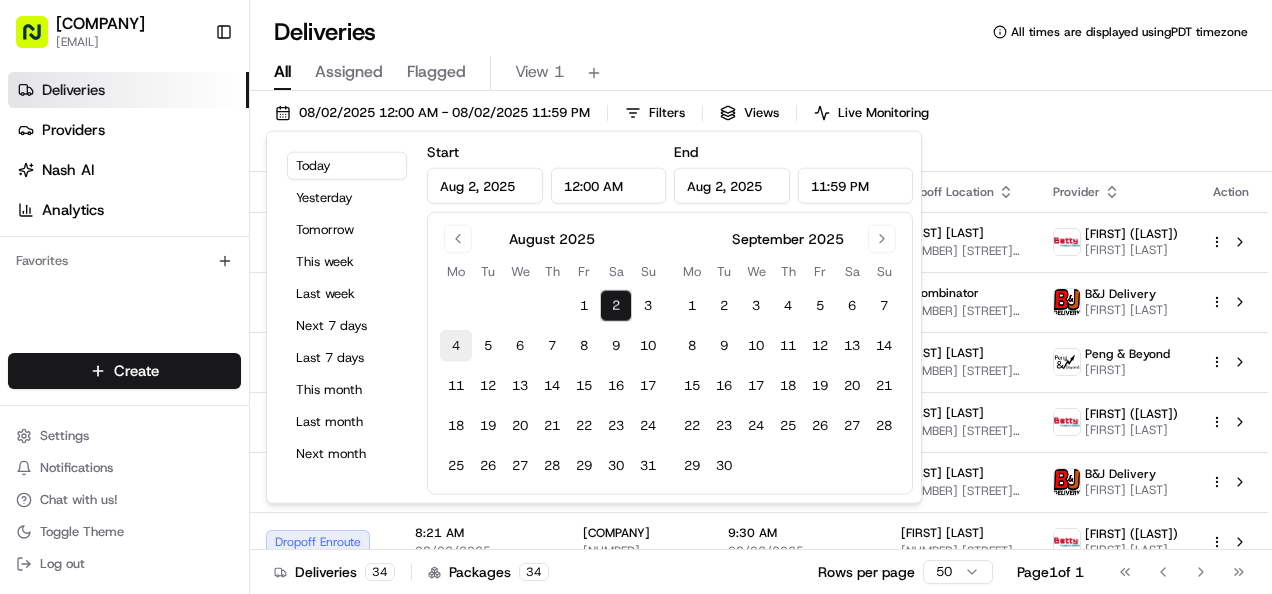 click on "4" at bounding box center [456, 346] 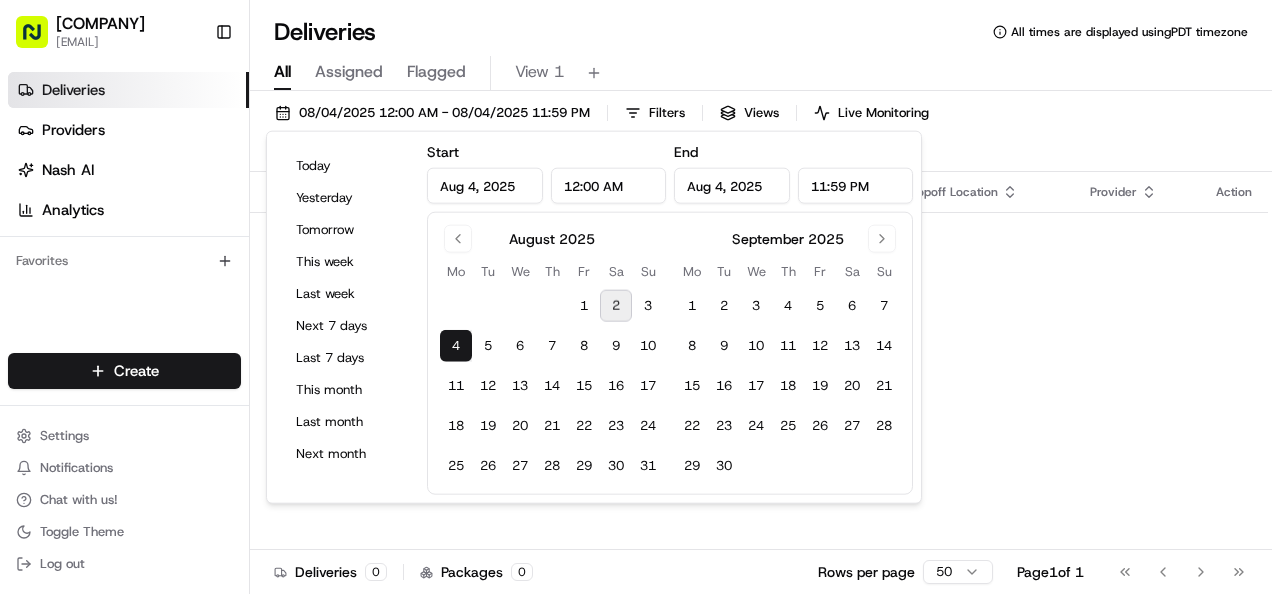 click on "No results." at bounding box center (759, 260) 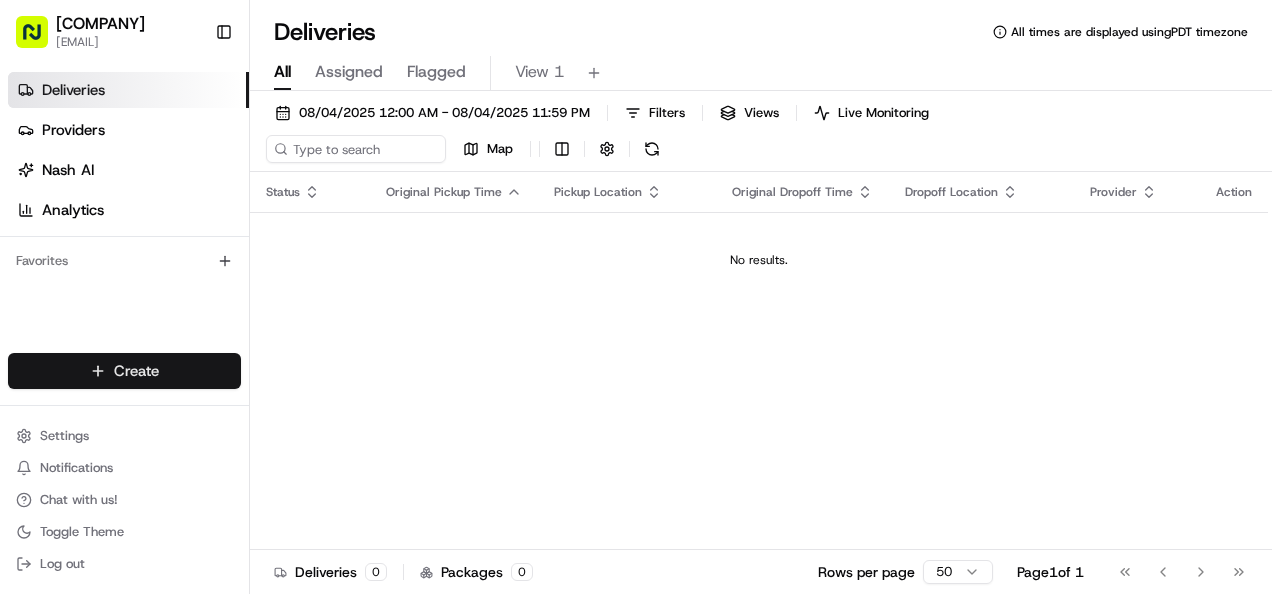 click on "Deliveries All times are displayed using  [TIMEZONE]   timezone All Assigned Flagged View 1 [DATE] [TIME] - [DATE] [TIME] Filters Views Live Monitoring Map Status Original Pickup Time Pickup Location Original Dropoff Time Dropoff Location Provider Action No results. Deliveries 0 Packages 0 Rows per page 50 Page  1  of   1 Go to first page Go to previous page Go to next page Go to last page
Create Create" at bounding box center [636, 297] 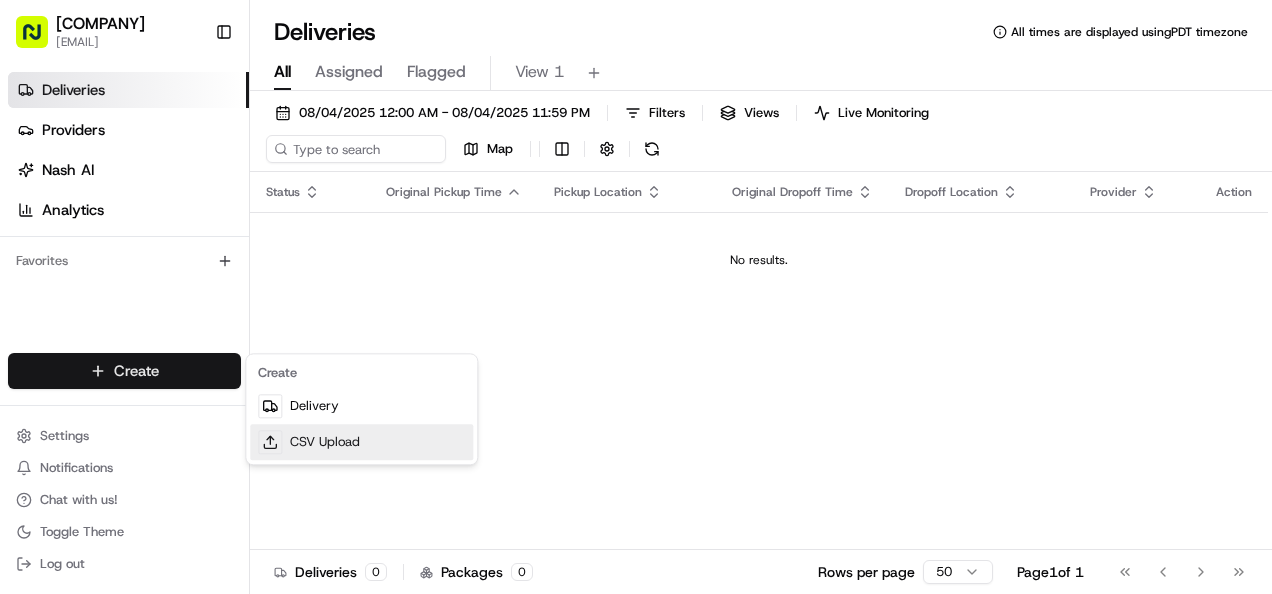 click on "CSV Upload" at bounding box center [361, 442] 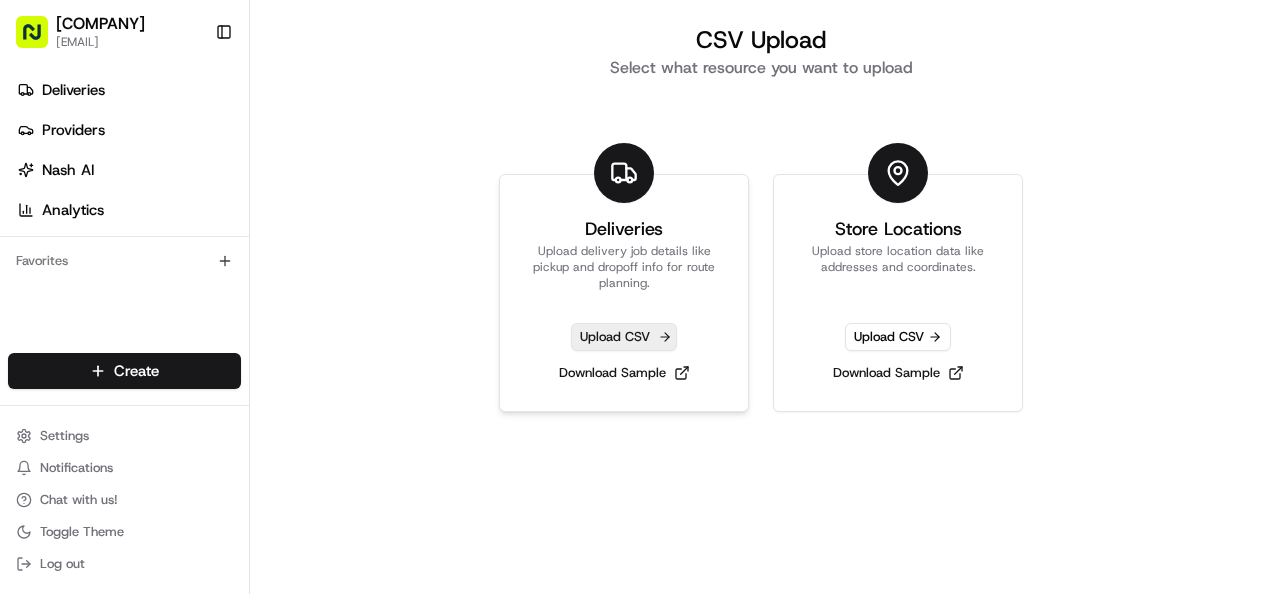 click on "Upload CSV" at bounding box center [624, 337] 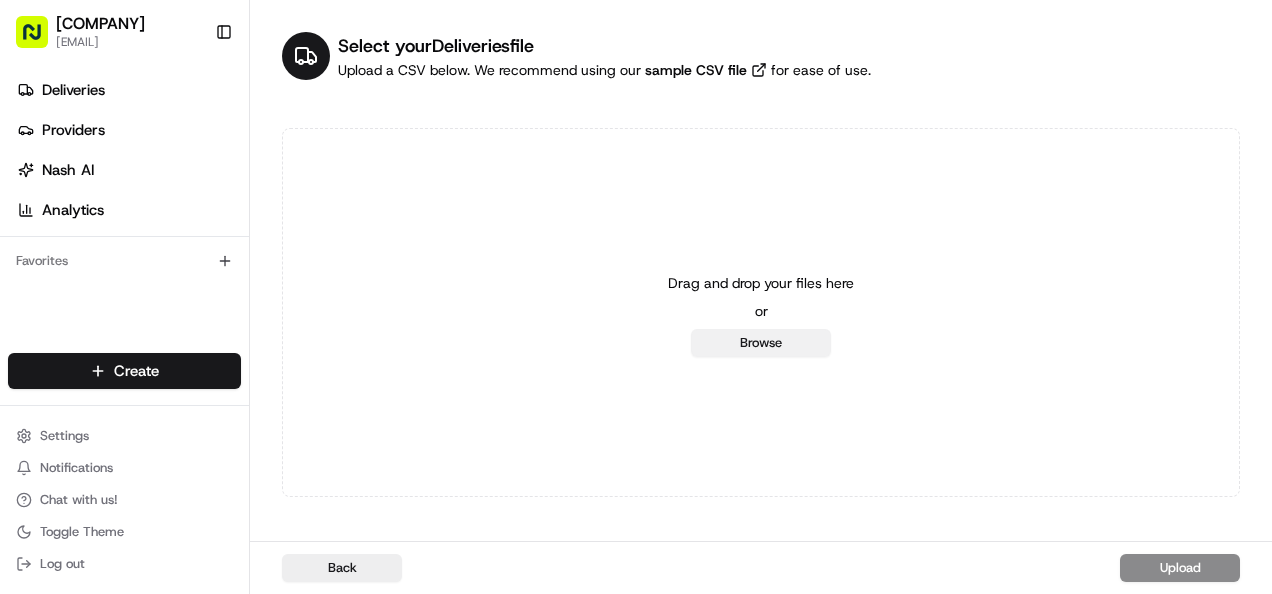 click on "Browse" at bounding box center [761, 343] 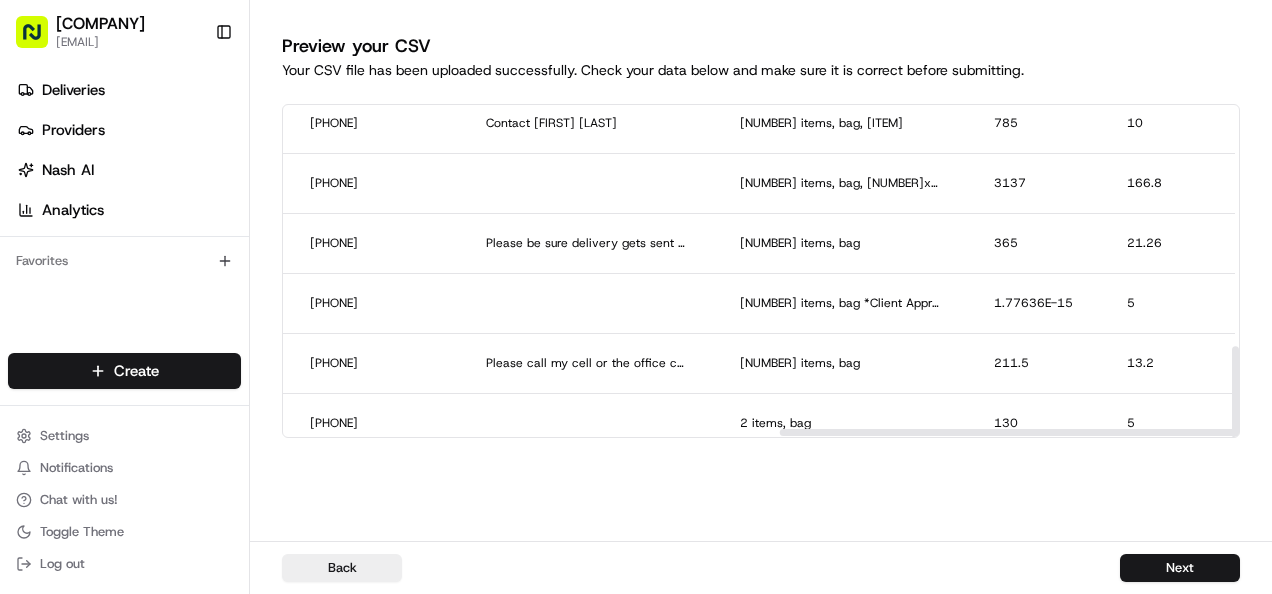 scroll, scrollTop: 855, scrollLeft: 2815, axis: both 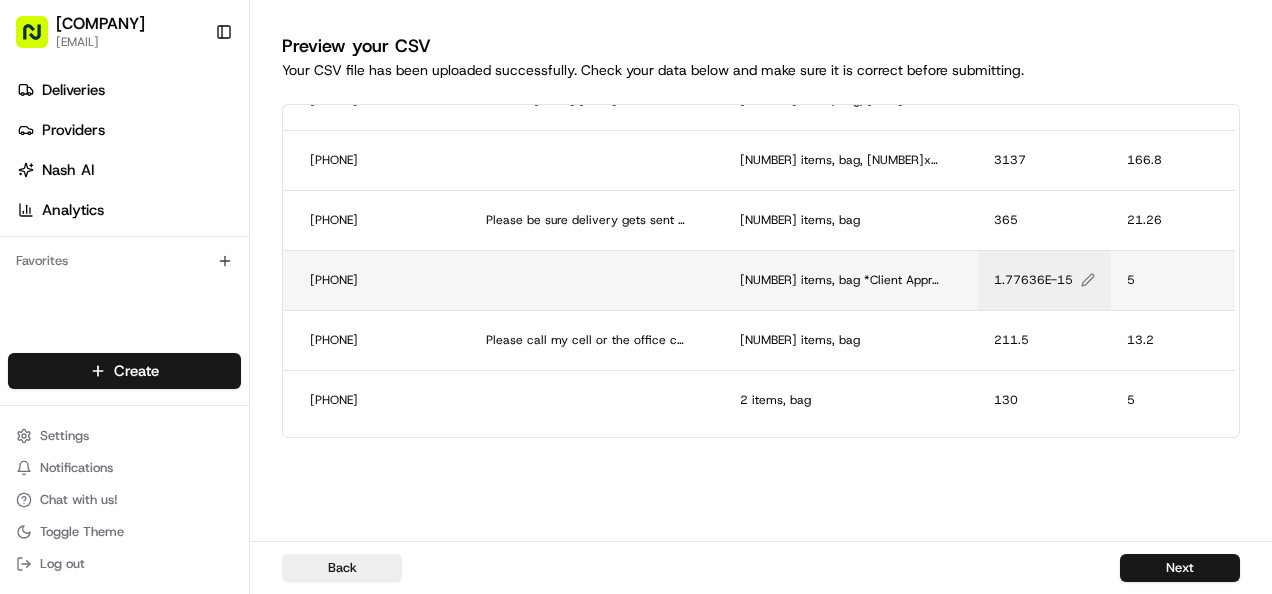 click on "1.77636E-15" at bounding box center [1033, 280] 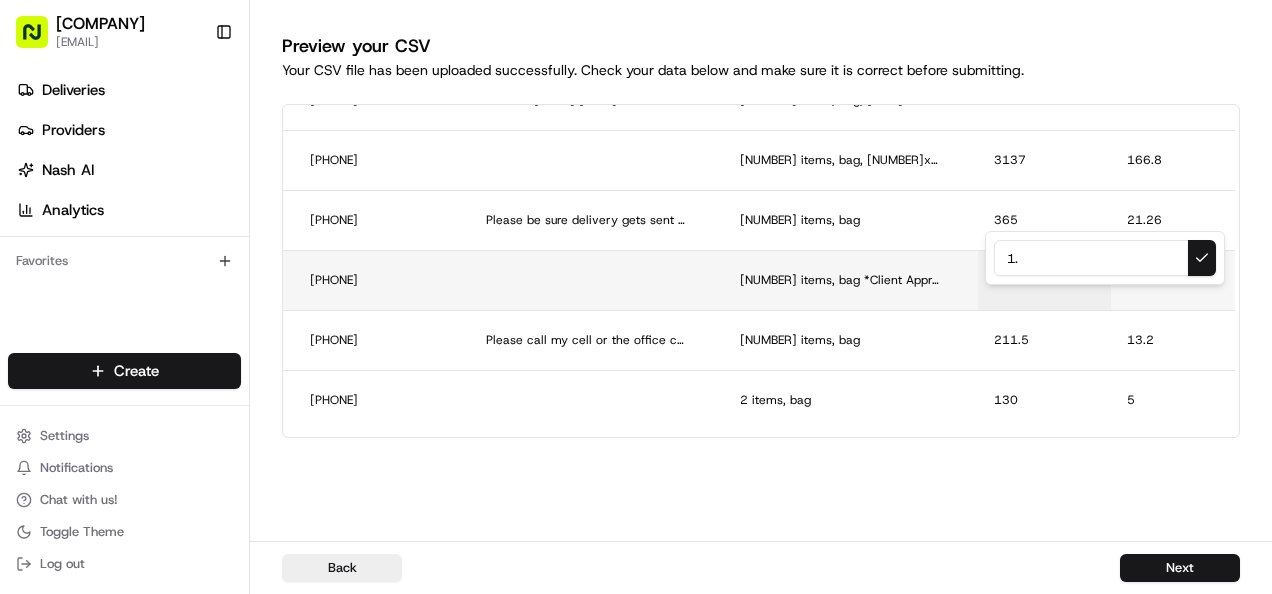 type on "1" 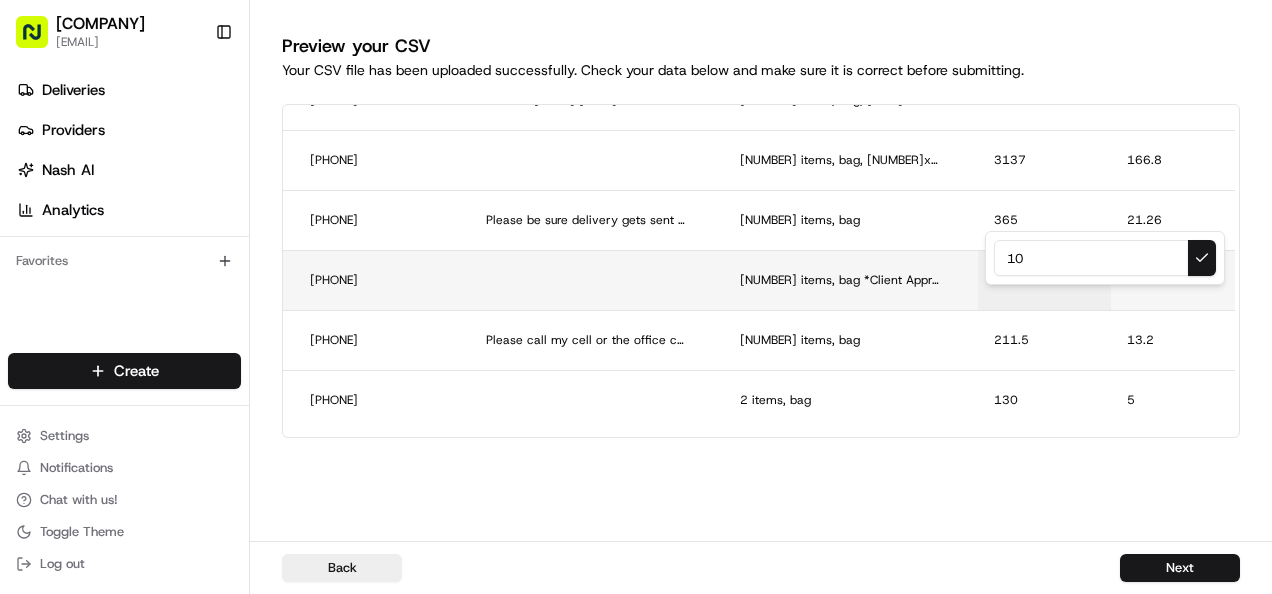 type on "100" 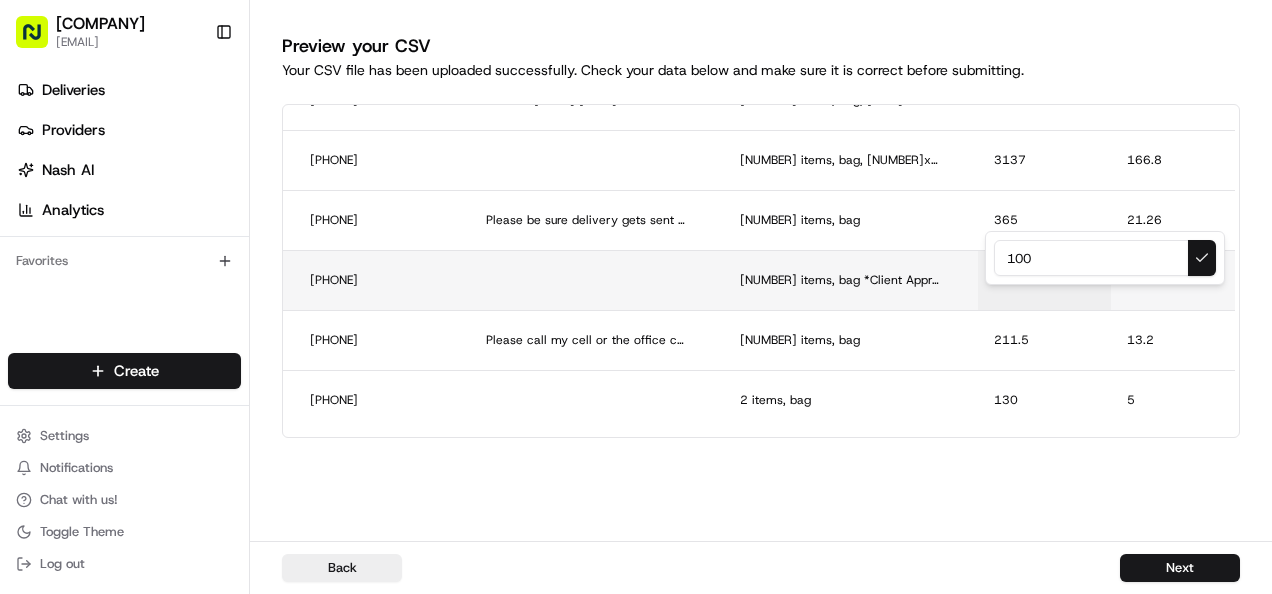 click at bounding box center [1202, 258] 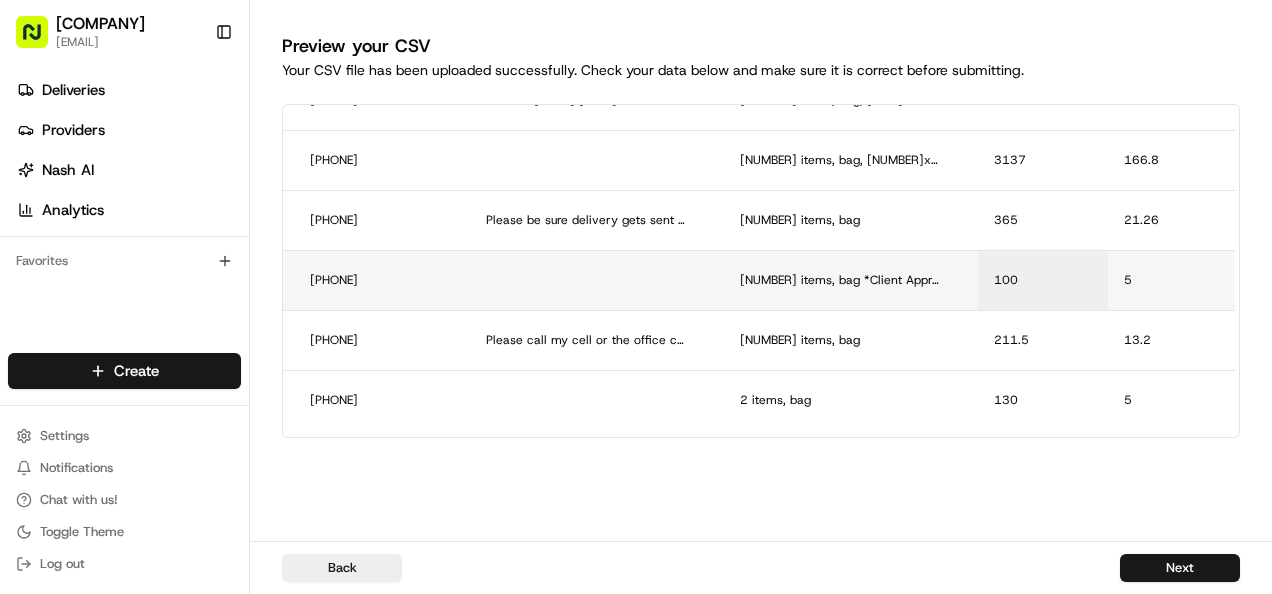 click on "Next" at bounding box center (1180, 568) 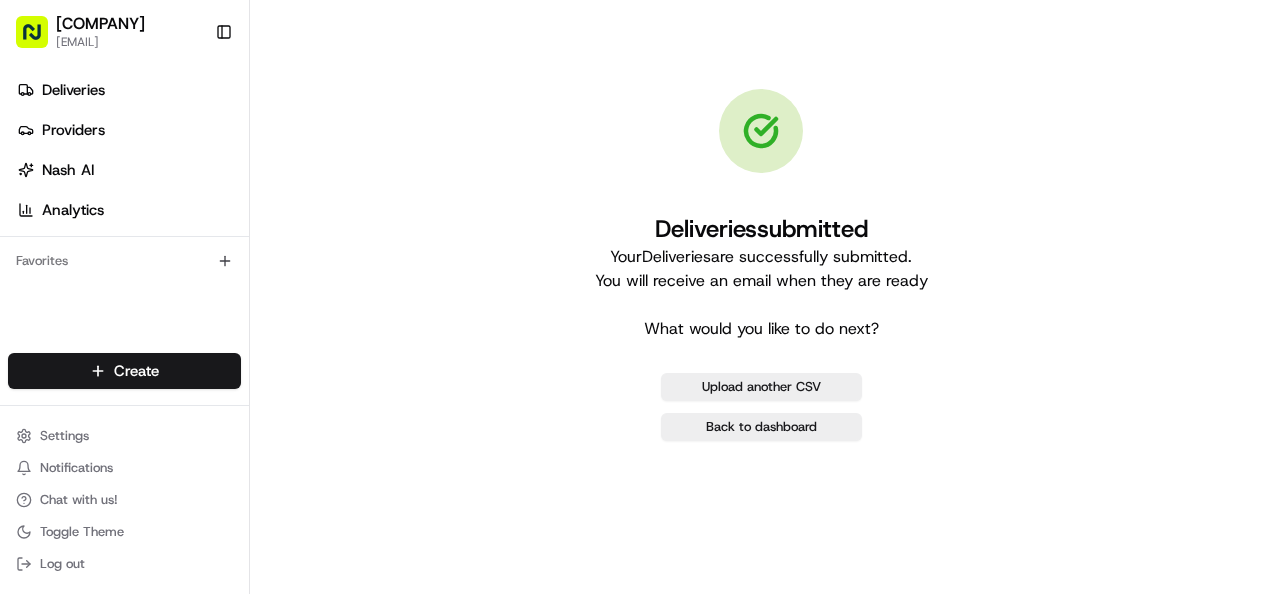 click on "Upload another CSV Back to dashboard" at bounding box center (761, 407) 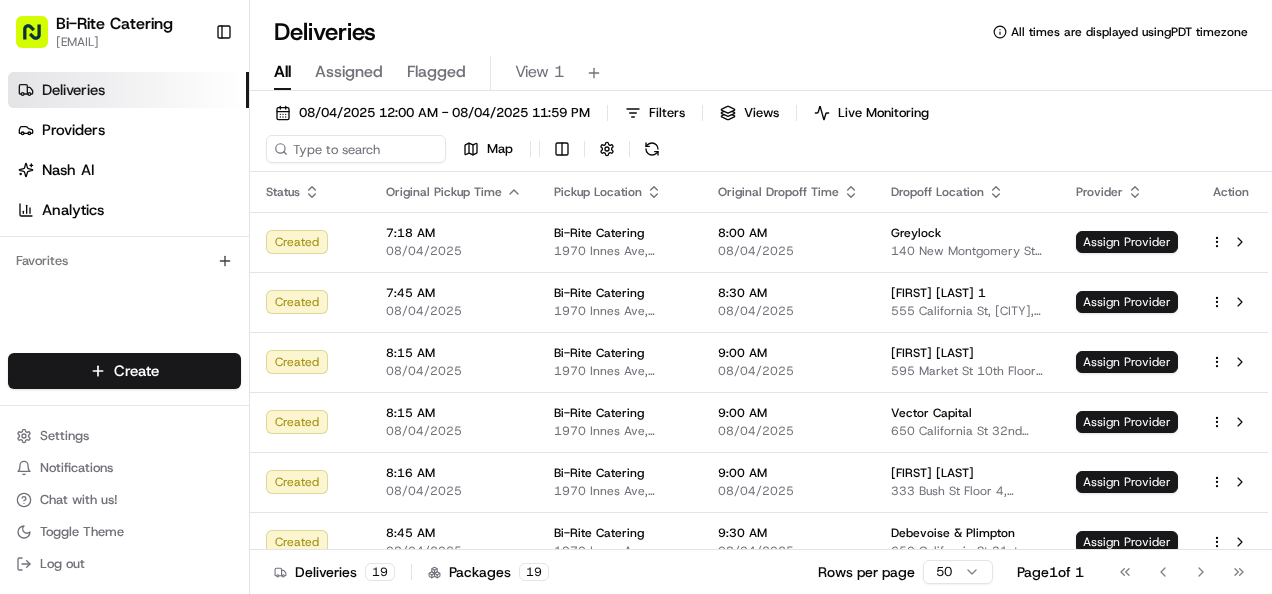 scroll, scrollTop: 0, scrollLeft: 0, axis: both 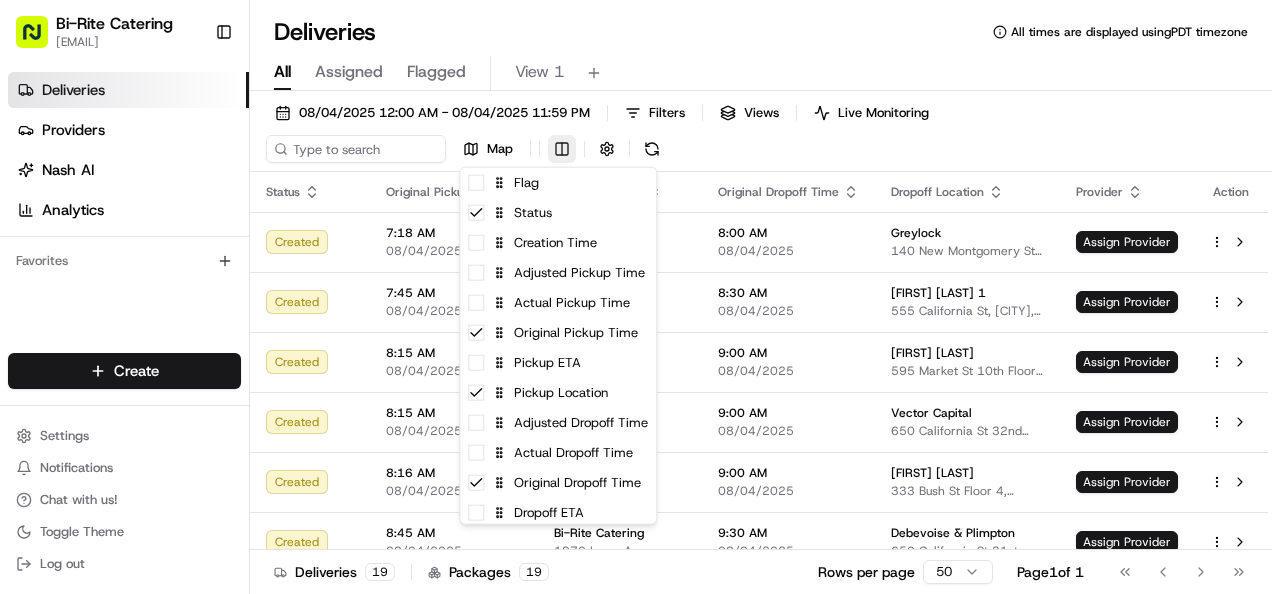 click on "Bi-Rite Catering lupe.muniz@biritemarket.com Toggle Sidebar Deliveries Providers Nash AI Analytics Favorites Main Menu Members & Organization Organization Users Roles Preferences Customization Tracking Orchestration Automations Locations Pickup Locations Dropoff Locations Billing Billing Refund Requests Integrations Notification Triggers Webhooks API Keys Request Logs Create Settings Notifications Chat with us! Toggle Theme Log out Deliveries All times are displayed using  PDT   timezone All Assigned Flagged View 1 08/04/2025 12:00 AM - 08/04/2025 11:59 PM Filters Views Live Monitoring Map Status Original Pickup Time Pickup Location Original Dropoff Time Dropoff Location Provider Action Created 7:18 AM 08/04/2025 Bi-Rite Catering 1970 Innes Ave, San Francisco, CA 94124, USA 8:00 AM 08/04/2025 Greylock 140 New Montgomery St, San Francisco, CA 94105, USA Assign Provider Created 7:45 AM 08/04/2025 Bi-Rite Catering 1970 Innes Ave, San Francisco, CA 94124, USA 8:30 AM 08/04/2025 Julie Amongo 1 SPAN" at bounding box center [636, 297] 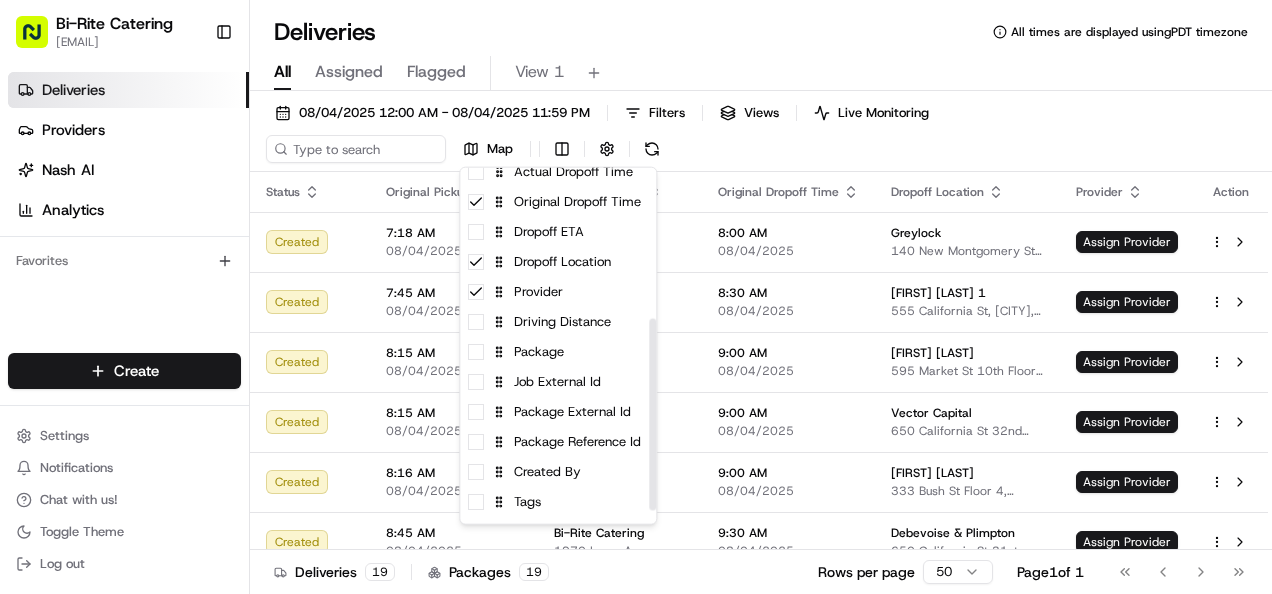 scroll, scrollTop: 282, scrollLeft: 0, axis: vertical 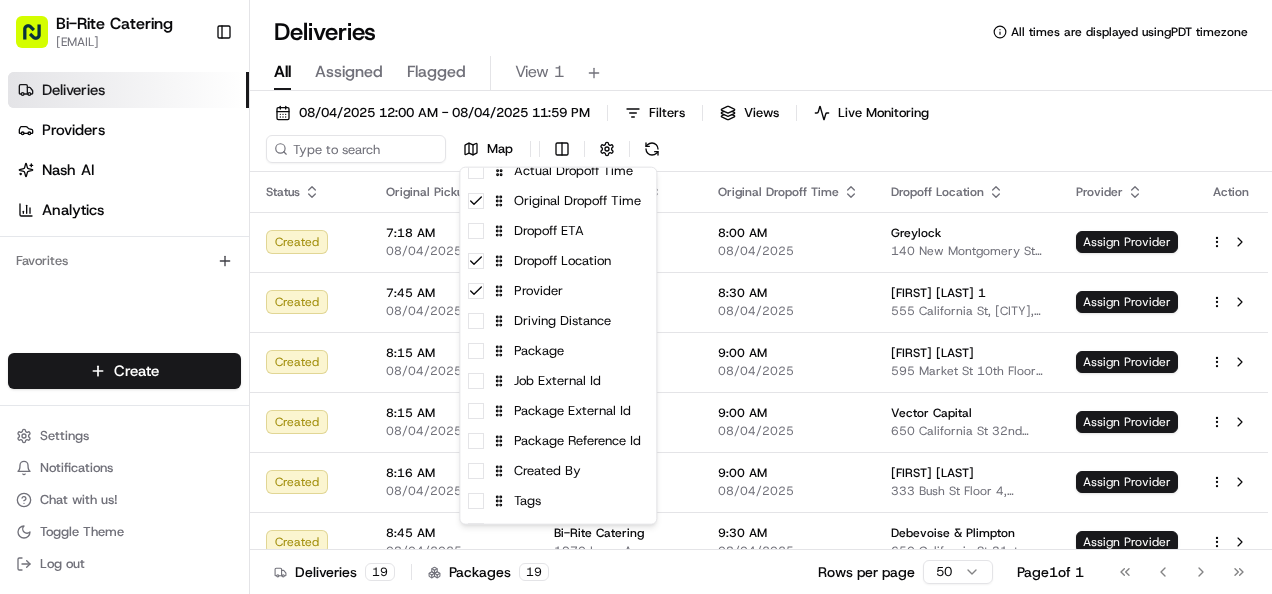 click on "Package External Id" at bounding box center [558, 411] 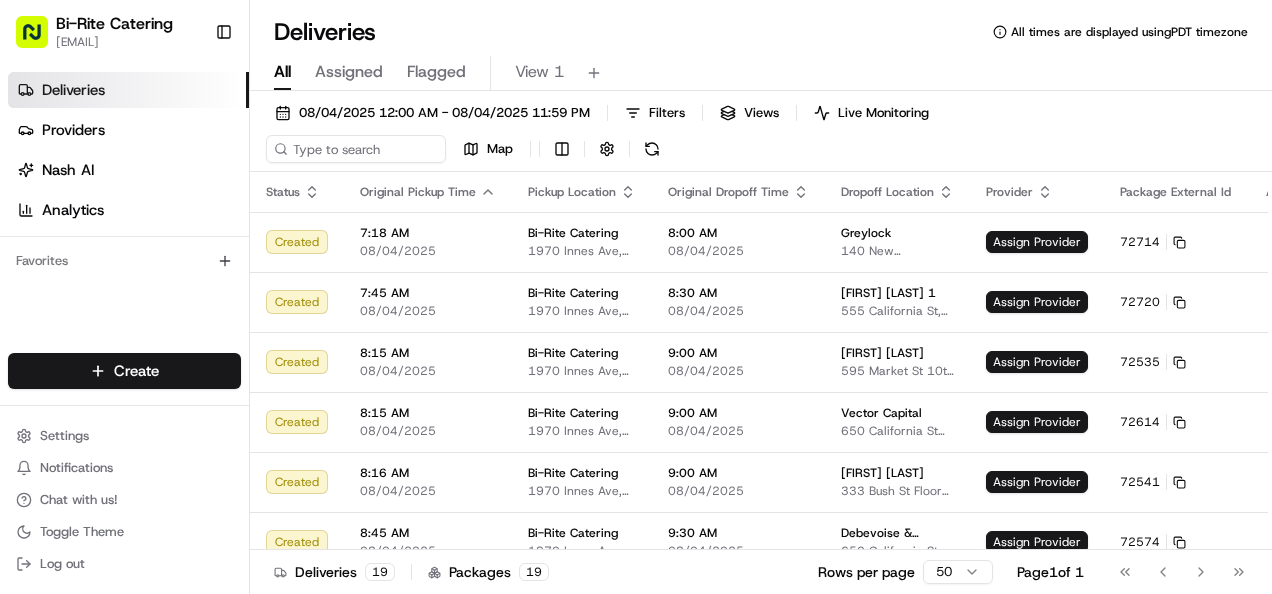 click on "Bi-Rite Catering lupe.muniz@biritemarket.com Toggle Sidebar Deliveries Providers Nash AI Analytics Favorites Main Menu Members & Organization Organization Users Roles Preferences Customization Tracking Orchestration Automations Locations Pickup Locations Dropoff Locations Billing Billing Refund Requests Integrations Notification Triggers Webhooks API Keys Request Logs Create Settings Notifications Chat with us! Toggle Theme Log out Deliveries All times are displayed using  PDT   timezone All Assigned Flagged View 1 08/04/2025 12:00 AM - 08/04/2025 11:59 PM Filters Views Live Monitoring Map Status Original Pickup Time Pickup Location Original Dropoff Time Dropoff Location Provider Package External Id Action Created 7:18 AM 08/04/2025 Bi-Rite Catering 1970 Innes Ave, San Francisco, CA 94124, USA 8:00 AM 08/04/2025 Greylock 140 New Montgomery St, San Francisco, CA 94105, USA Assign Provider 72714 Created 7:45 AM 08/04/2025 Bi-Rite Catering 1970 Innes Ave, San Francisco, CA 94124, USA 8:30 AM SPAN" at bounding box center [636, 297] 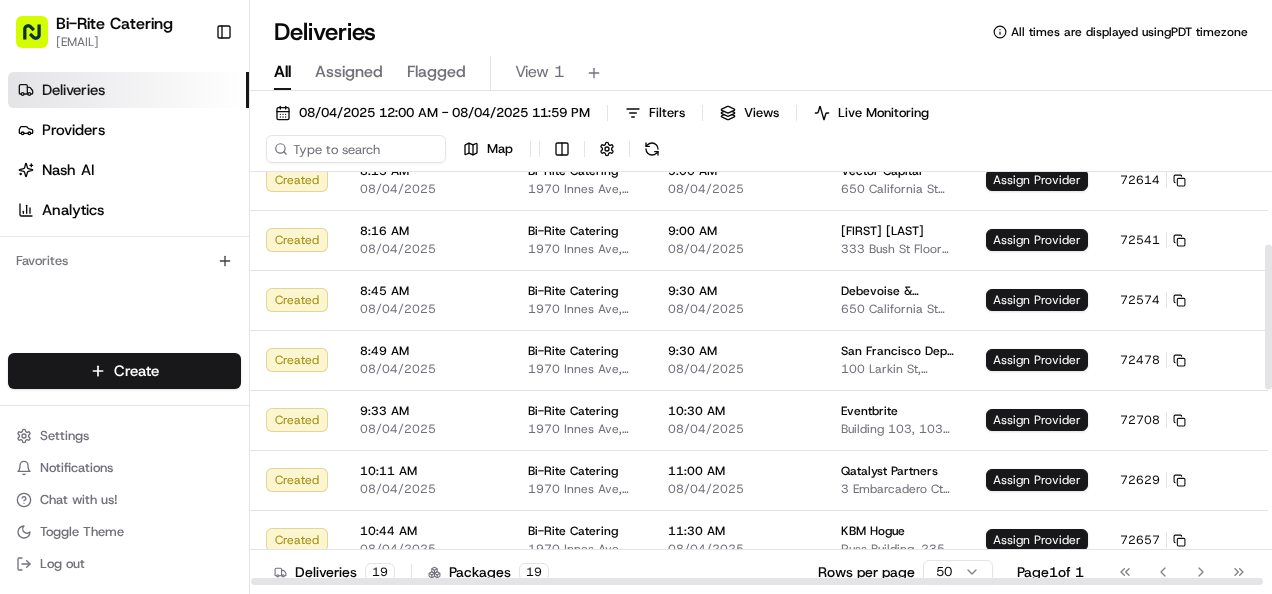 scroll, scrollTop: 300, scrollLeft: 0, axis: vertical 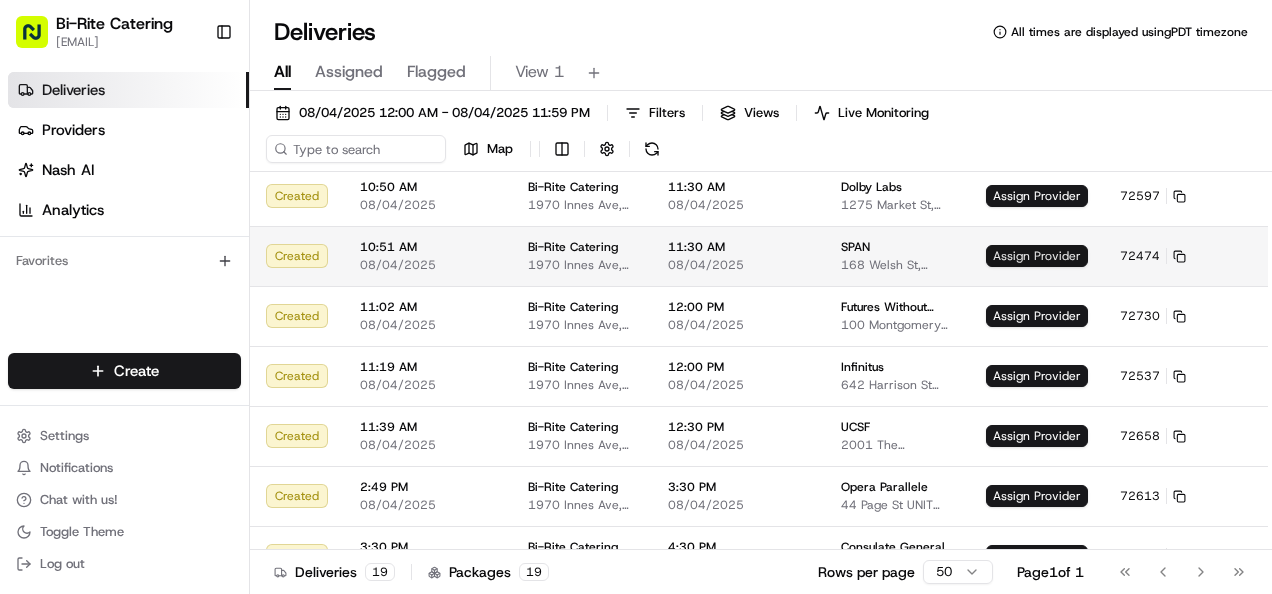 click on "Assign Provider" at bounding box center [1037, 256] 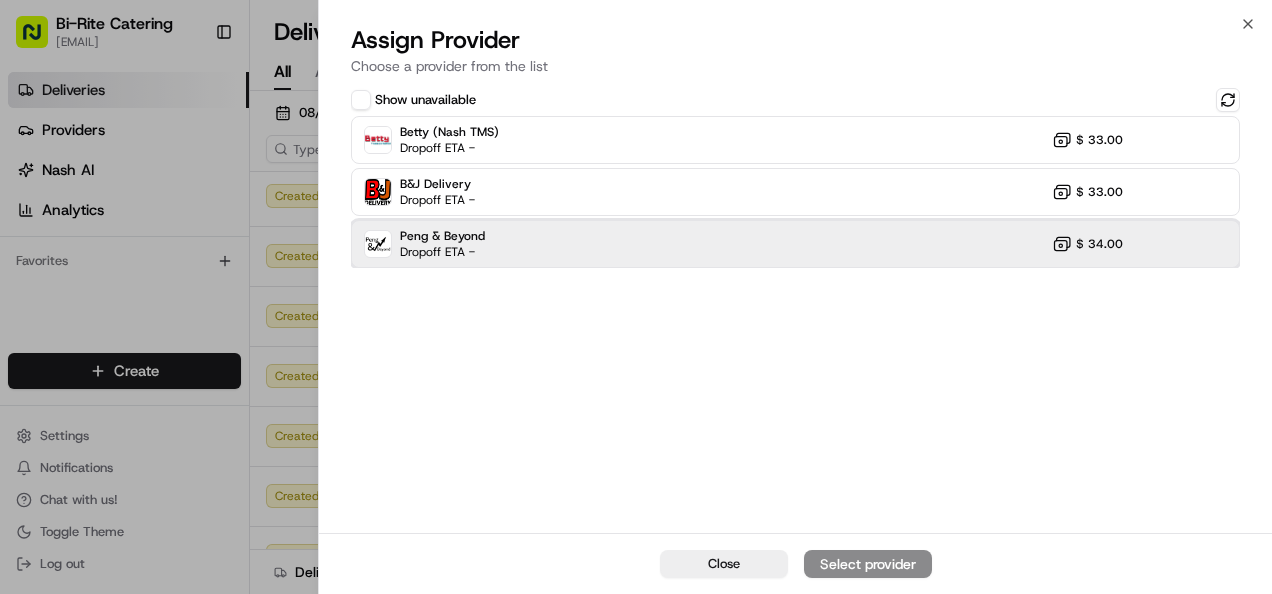 click on "Peng & Beyond Dropoff ETA   - $   34.00" at bounding box center (795, 244) 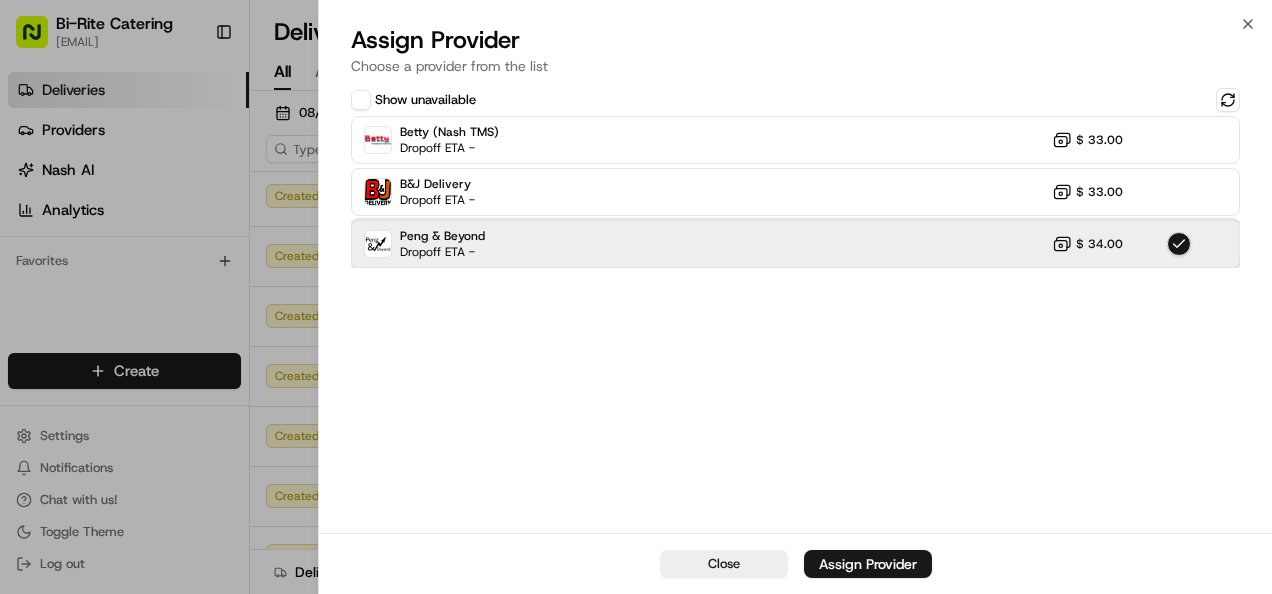click on "Assign Provider" at bounding box center (868, 564) 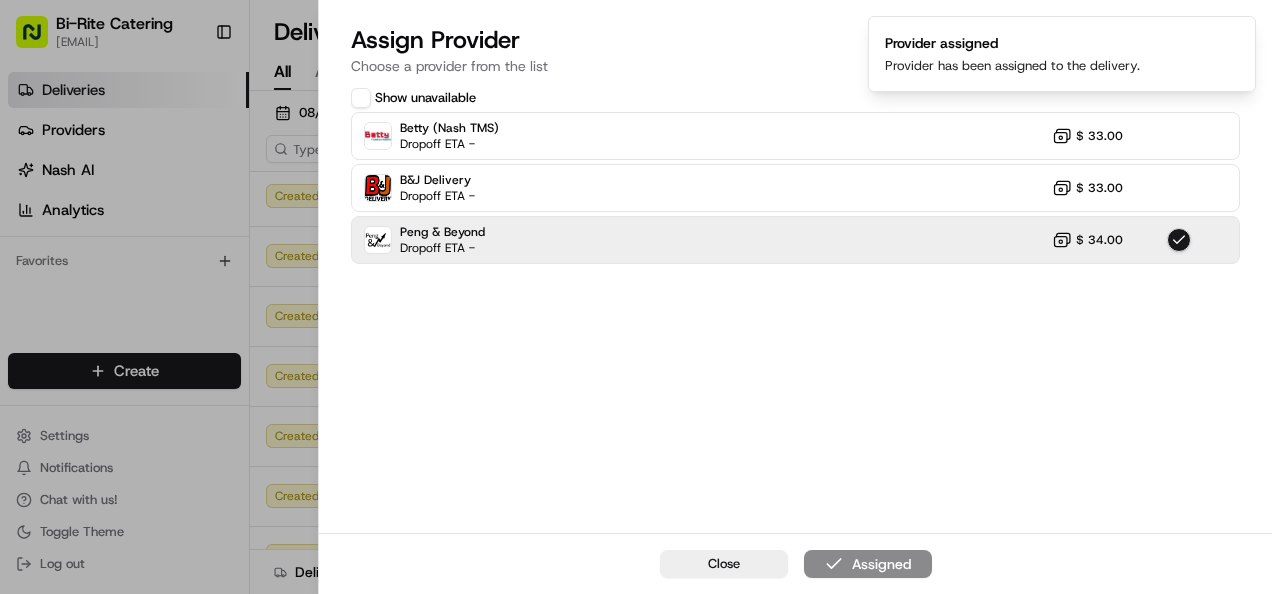 click at bounding box center (636, 297) 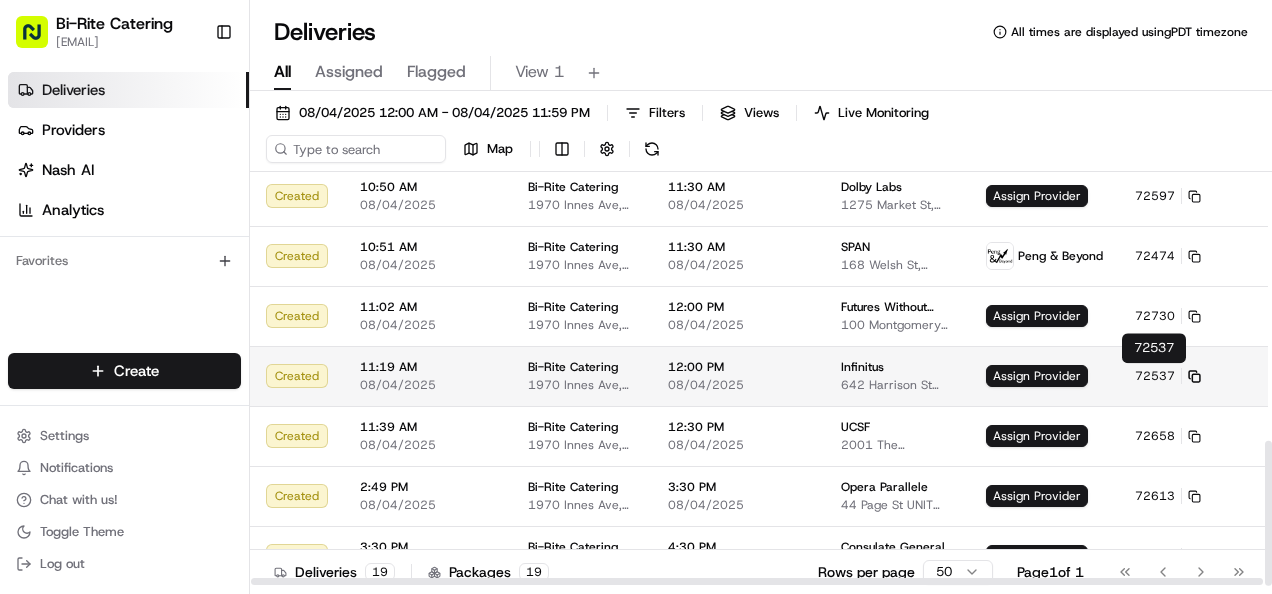 click on "72537" at bounding box center [1168, 376] 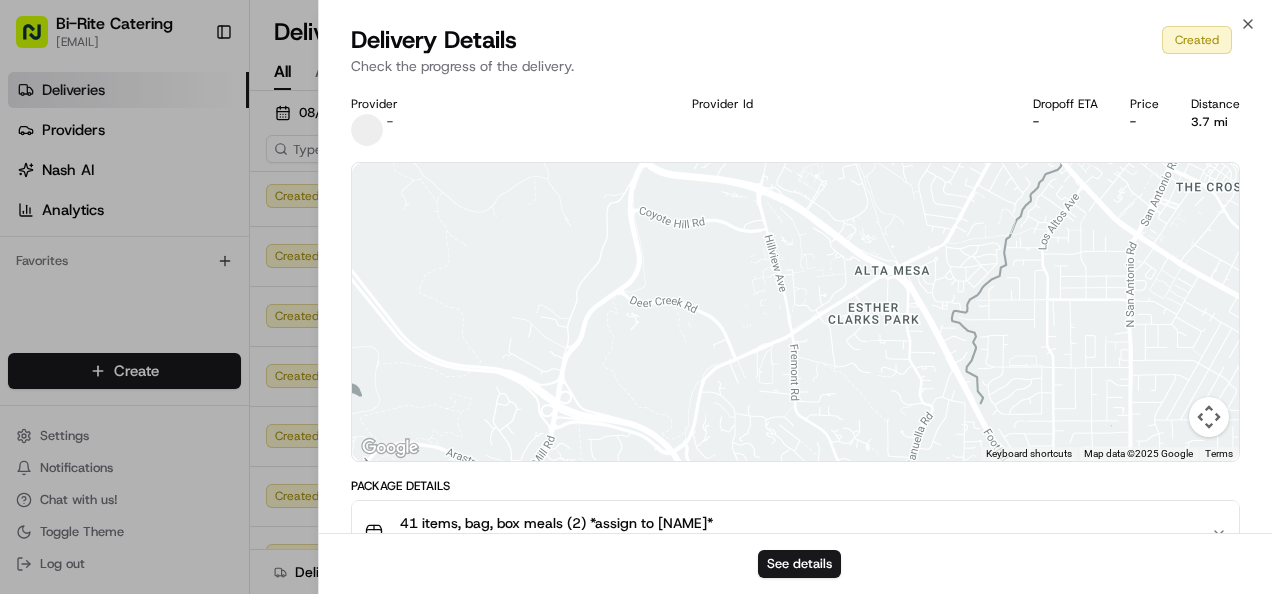 click on "Close Delivery Details Created Check the progress of the delivery. Provider - Provider Id Dropoff ETA - Price - Distance 3.7 mi To navigate the map with touch gestures double-tap and hold your finger on the map, then drag the map. ← Move left → Move right ↑ Move up ↓ Move down + Zoom in - Zoom out Home Jump left by 75% End Jump right by 75% Page Up Jump up by 75% Page Down Jump down by 75% Keyboard shortcuts Map Data Map data ©2025 Google Map data ©2025 Google 500 m  Click to toggle between metric and imperial units Terms Report a map error Package Details 41 items, bag, box meals (2)
*assign to Peng* $ 3137.00 Location Details Bi-Rite Catering 1970 Innes Ave, San Francisco, CA 94124, USA 11:19 AM 08/04/2025 Infinitus Serena Bilotta 642 Harrison St #300, San Francisco, CA 94107, USA 12:00 PM 08/04/2025 Delivery Activity Add Event Created 08/02/2025 8:37 AM PDT See details" at bounding box center (795, 297) 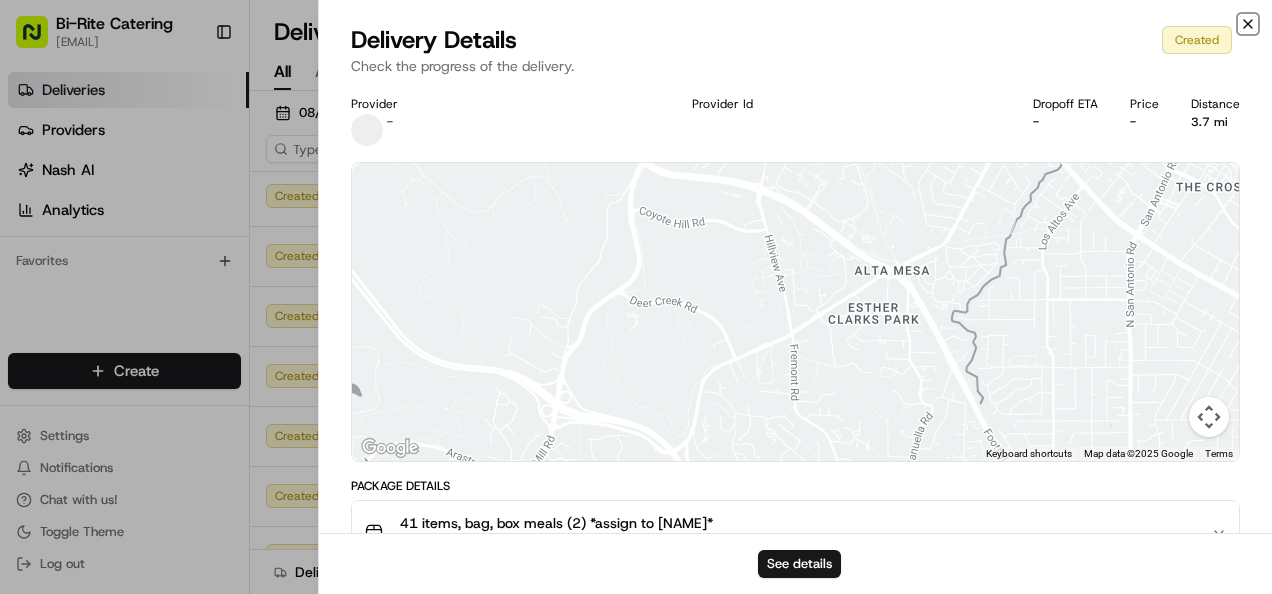 click 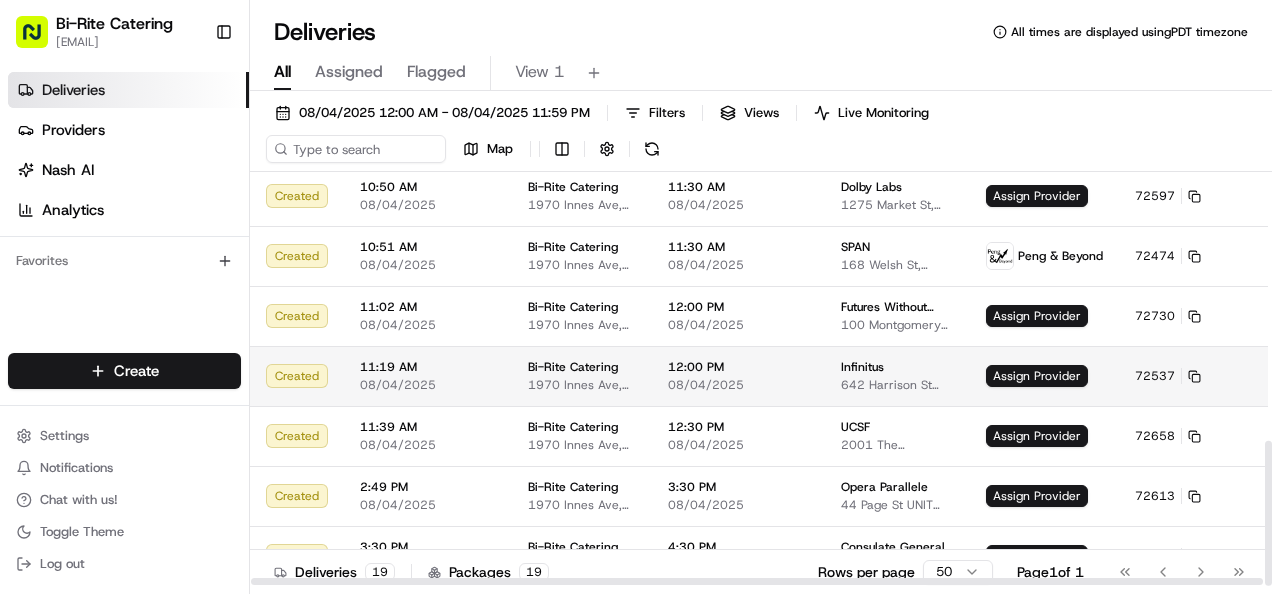 click on "72537" at bounding box center [1190, 376] 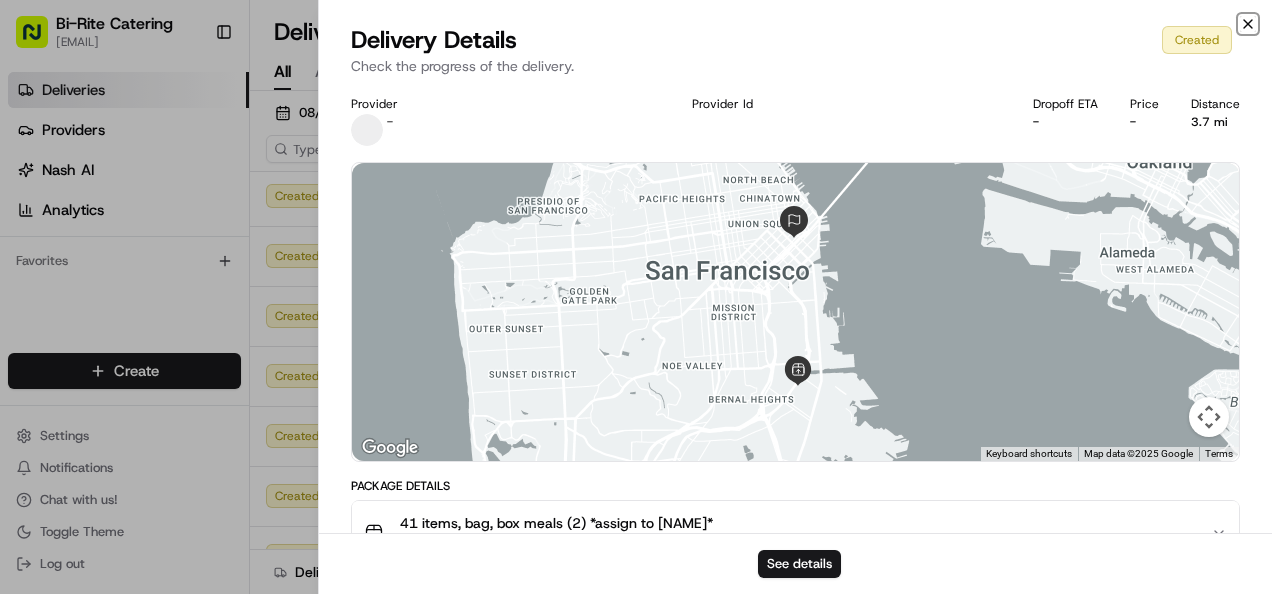 click 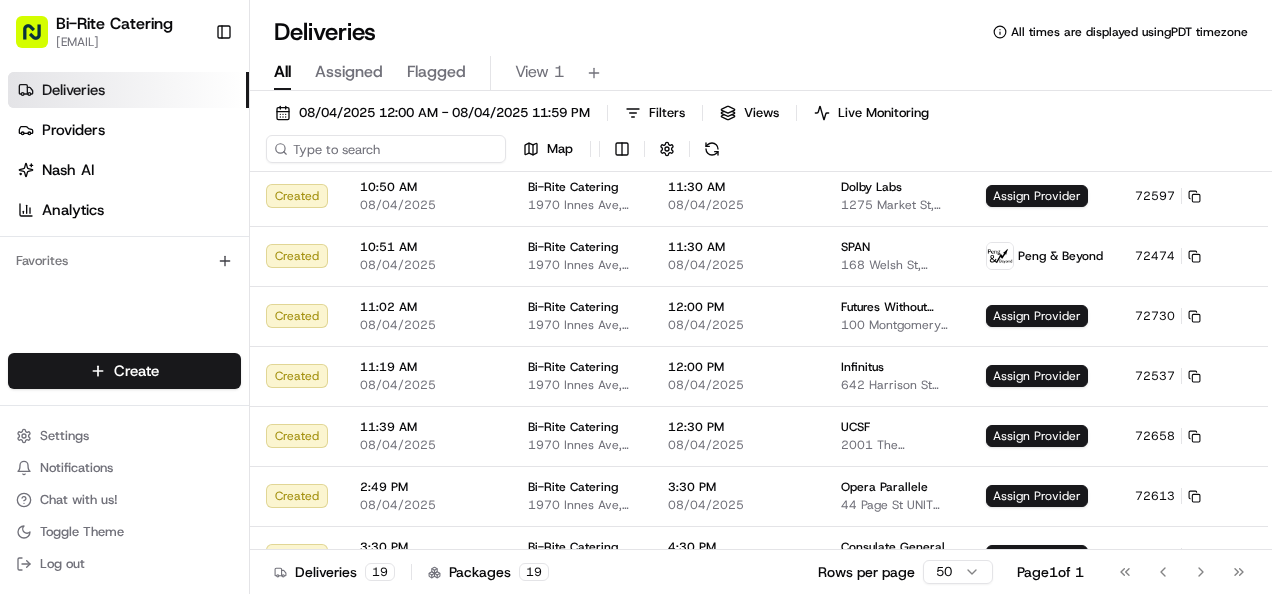 click at bounding box center (386, 149) 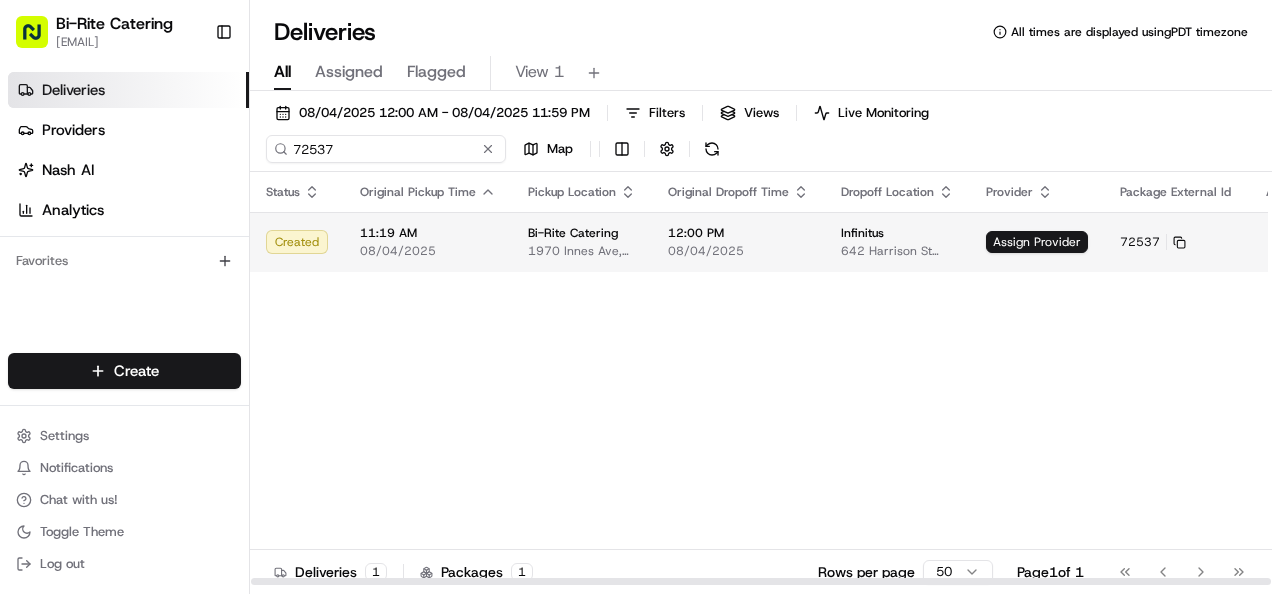 type on "72537" 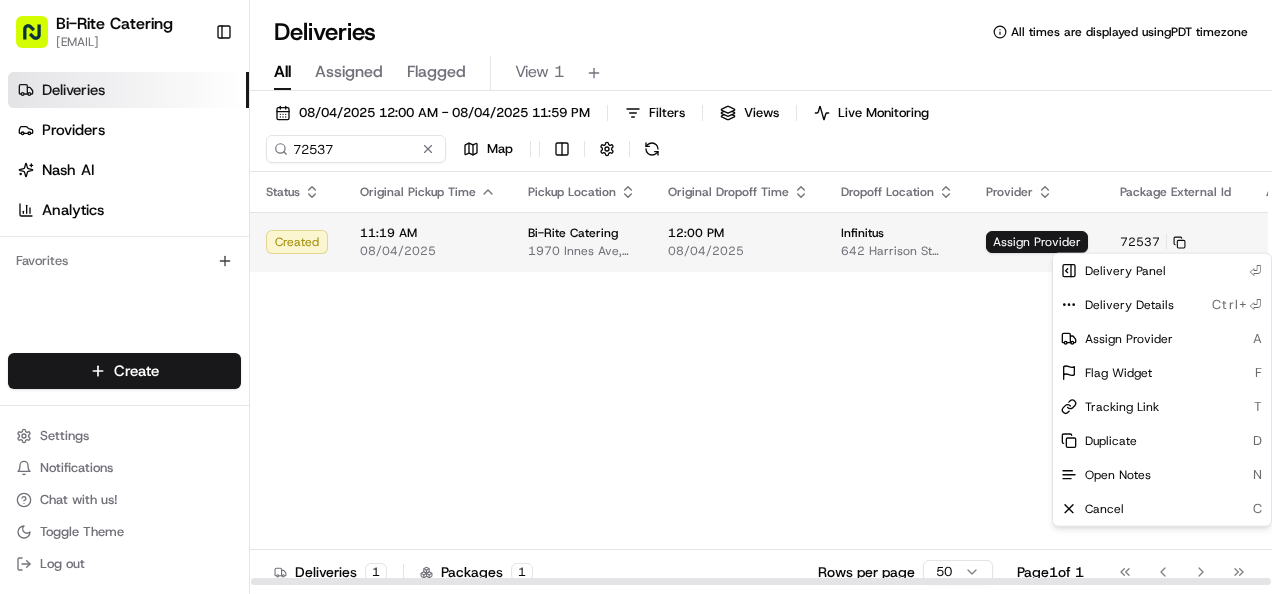 click on "Bi-Rite Catering lupe.muniz@biritemarket.com Toggle Sidebar Deliveries Providers Nash AI Analytics Favorites Main Menu Members & Organization Organization Users Roles Preferences Customization Tracking Orchestration Automations Locations Pickup Locations Dropoff Locations Billing Billing Refund Requests Integrations Notification Triggers Webhooks API Keys Request Logs Create Settings Notifications Chat with us! Toggle Theme Log out Deliveries All times are displayed using  PDT   timezone All Assigned Flagged View 1 08/04/2025 12:00 AM - 08/04/2025 11:59 PM Filters Views Live Monitoring 72537 Map Status Original Pickup Time Pickup Location Original Dropoff Time Dropoff Location Provider Package External Id Action Created 11:19 AM 08/04/2025 Bi-Rite Catering 1970 Innes Ave, San Francisco, CA 94124, USA 12:00 PM 08/04/2025 Infinitus 642 Harrison St #300, San Francisco, CA 94107, USA Assign Provider 72537 Deliveries 1 Packages 1 Rows per page 50 Page  1  of   1 Go to first page Go to previous page" at bounding box center [636, 297] 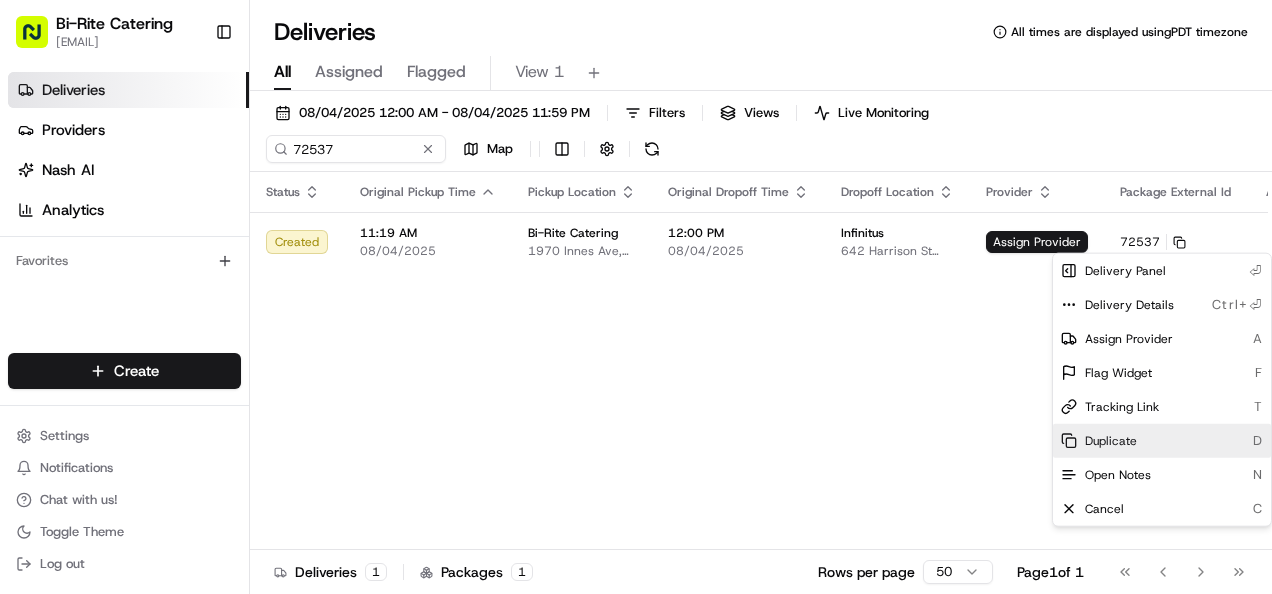 click on "Duplicate D" at bounding box center [1162, 441] 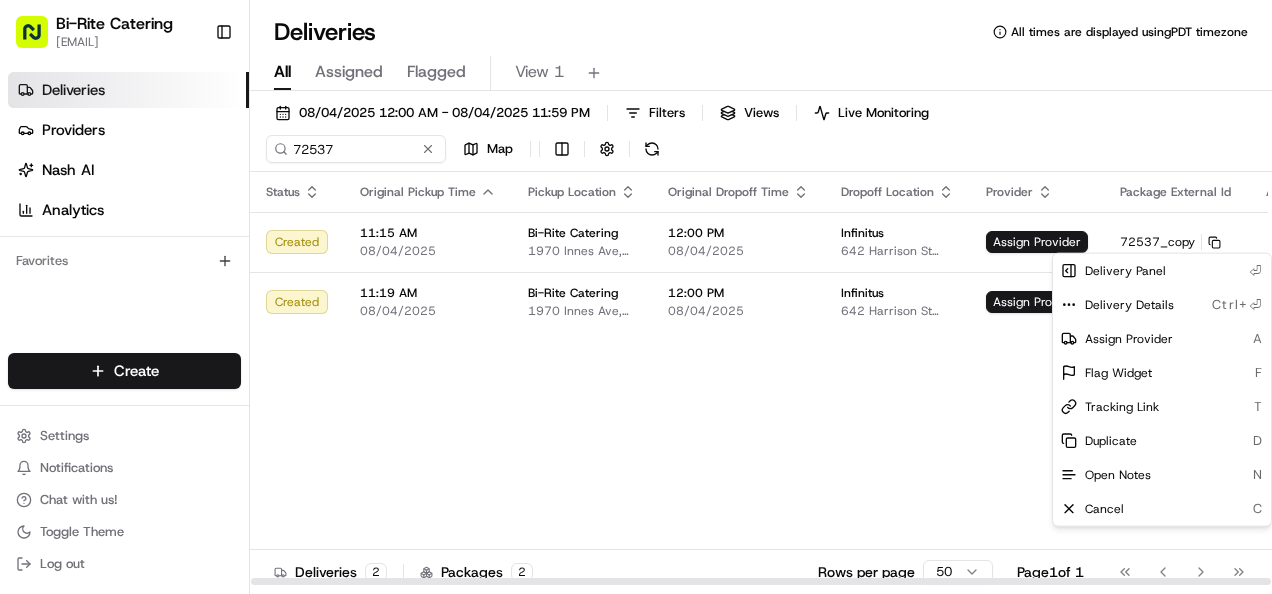 click on "Bi-Rite Catering lupe.muniz@biritemarket.com Toggle Sidebar Deliveries Providers Nash AI Analytics Favorites Main Menu Members & Organization Organization Users Roles Preferences Customization Tracking Orchestration Automations Locations Pickup Locations Dropoff Locations Billing Billing Refund Requests Integrations Notification Triggers Webhooks API Keys Request Logs Create Settings Notifications Chat with us! Toggle Theme Log out Deliveries All times are displayed using  PDT   timezone All Assigned Flagged View 1 08/04/2025 12:00 AM - 08/04/2025 11:59 PM Filters Views Live Monitoring 72537 Map Status Original Pickup Time Pickup Location Original Dropoff Time Dropoff Location Provider Package External Id Action Created 11:15 AM 08/04/2025 Bi-Rite Catering 1970 Innes Ave, San Francisco, CA 94124, USA 12:00 PM 08/04/2025 Infinitus 642 Harrison St #300, San Francisco, CA 94107, USA Assign Provider 72537_copy Created 11:19 AM 08/04/2025 Bi-Rite Catering 12:00 PM 08/04/2025 Infinitus 72537 2 2 50" at bounding box center (636, 297) 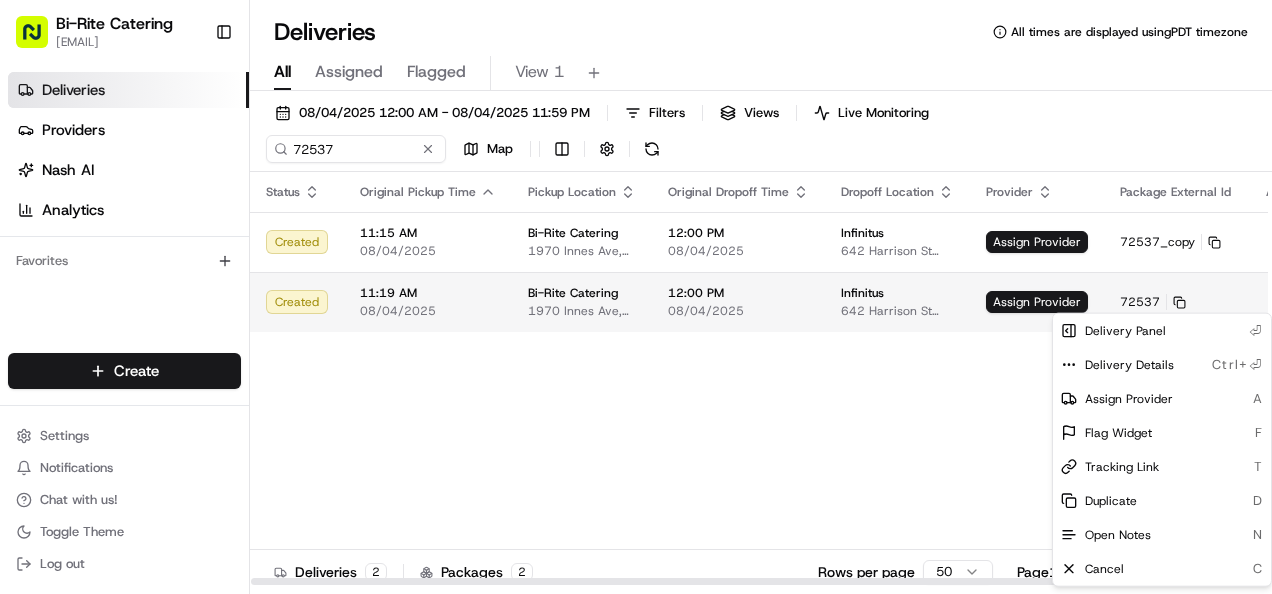 click on "Bi-Rite Catering lupe.muniz@biritemarket.com Toggle Sidebar Deliveries Providers Nash AI Analytics Favorites Main Menu Members & Organization Organization Users Roles Preferences Customization Tracking Orchestration Automations Locations Pickup Locations Dropoff Locations Billing Billing Refund Requests Integrations Notification Triggers Webhooks API Keys Request Logs Create Settings Notifications Chat with us! Toggle Theme Log out Deliveries All times are displayed using  PDT   timezone All Assigned Flagged View 1 08/04/2025 12:00 AM - 08/04/2025 11:59 PM Filters Views Live Monitoring 72537 Map Status Original Pickup Time Pickup Location Original Dropoff Time Dropoff Location Provider Package External Id Action Created 11:15 AM 08/04/2025 Bi-Rite Catering 1970 Innes Ave, San Francisco, CA 94124, USA 12:00 PM 08/04/2025 Infinitus 642 Harrison St #300, San Francisco, CA 94107, USA Assign Provider 72537_copy Created 11:19 AM 08/04/2025 Bi-Rite Catering 12:00 PM 08/04/2025 Infinitus 72537 2 2 50" at bounding box center (636, 297) 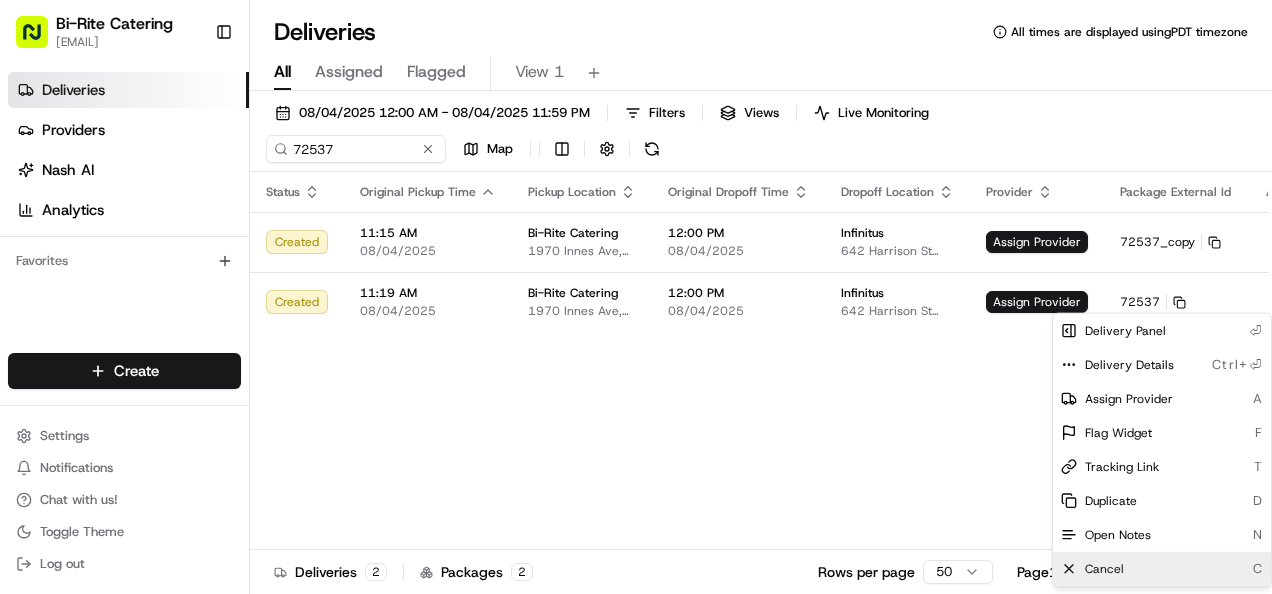 click on "Cancel" at bounding box center (1104, 569) 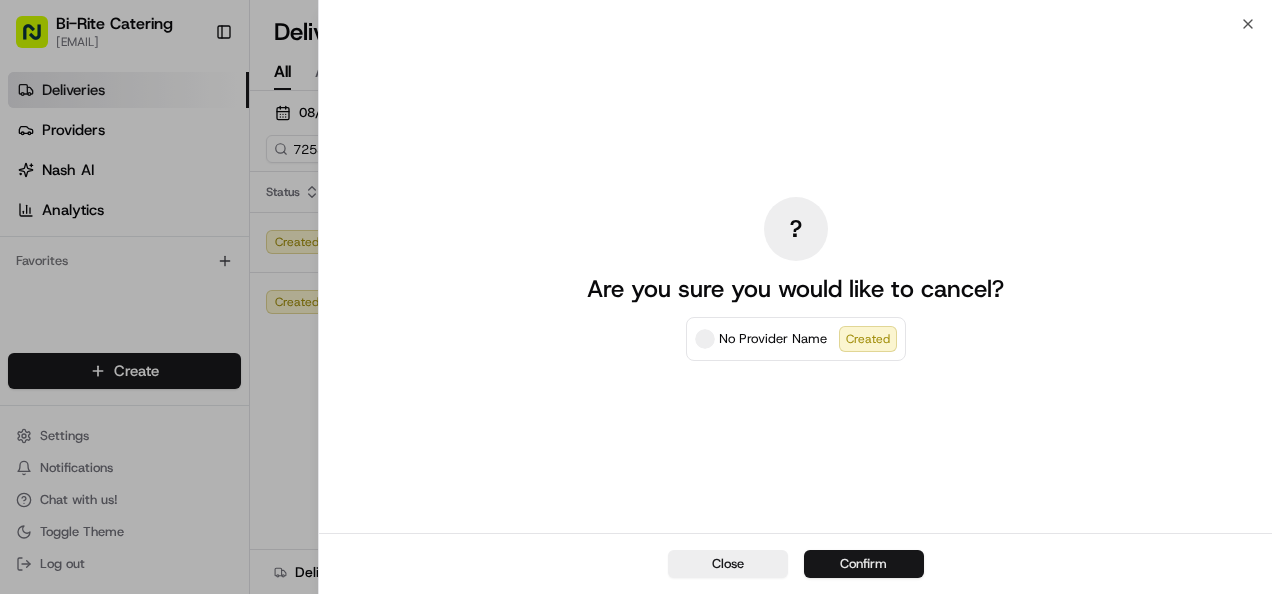 click on "Confirm" at bounding box center [864, 564] 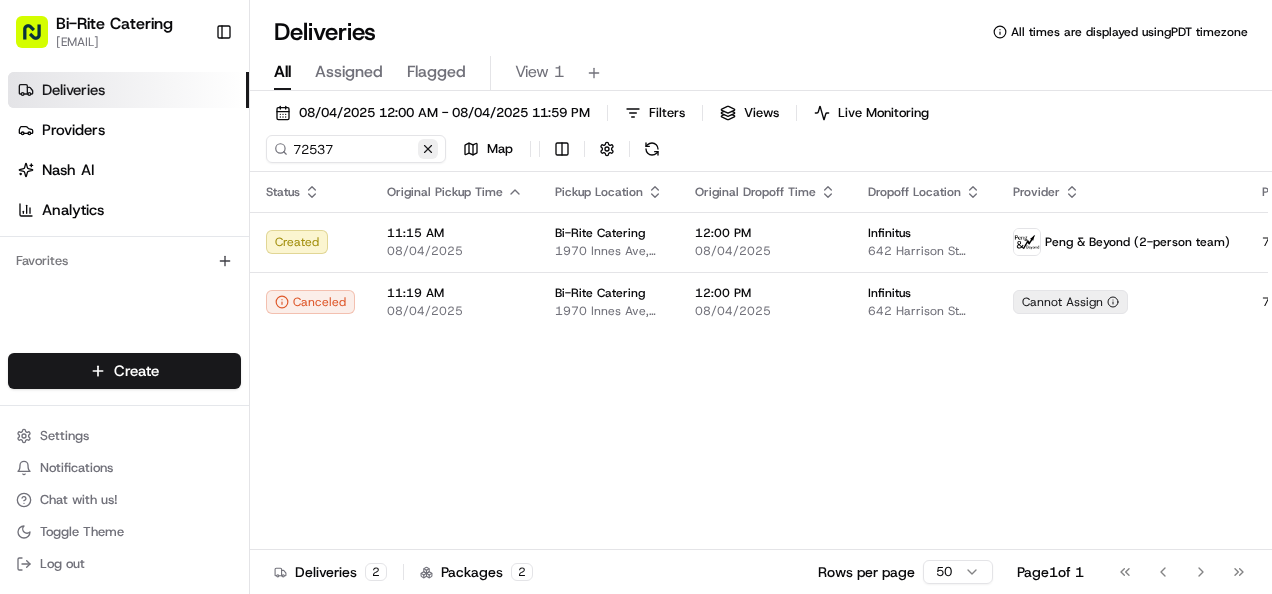 click at bounding box center (428, 149) 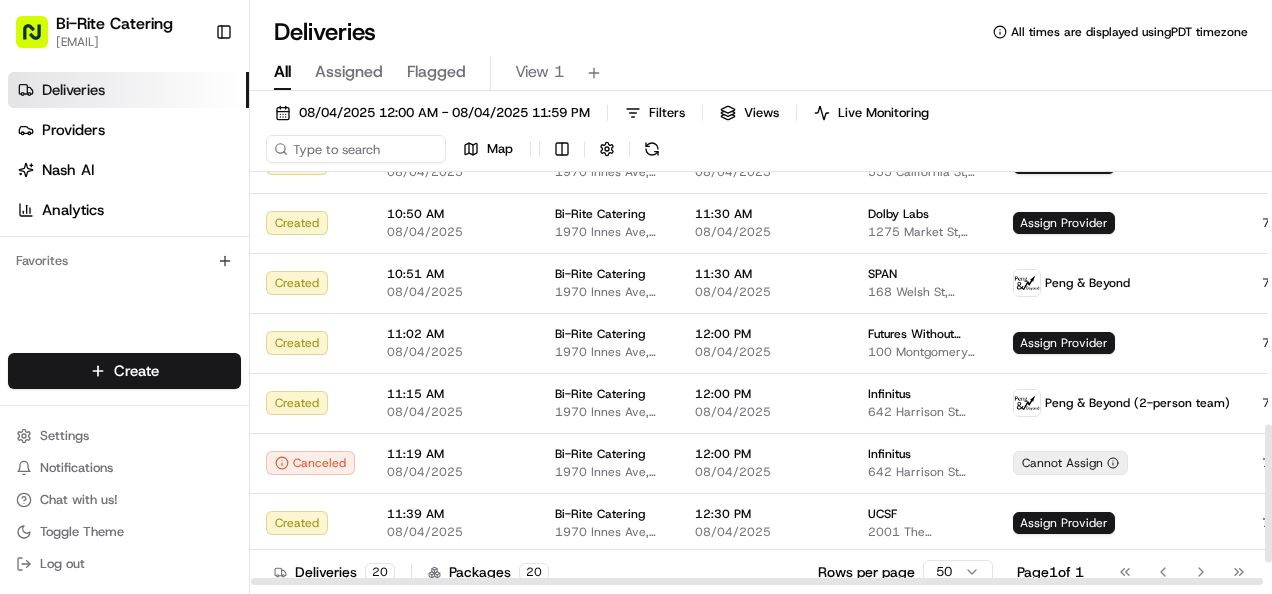 scroll, scrollTop: 826, scrollLeft: 0, axis: vertical 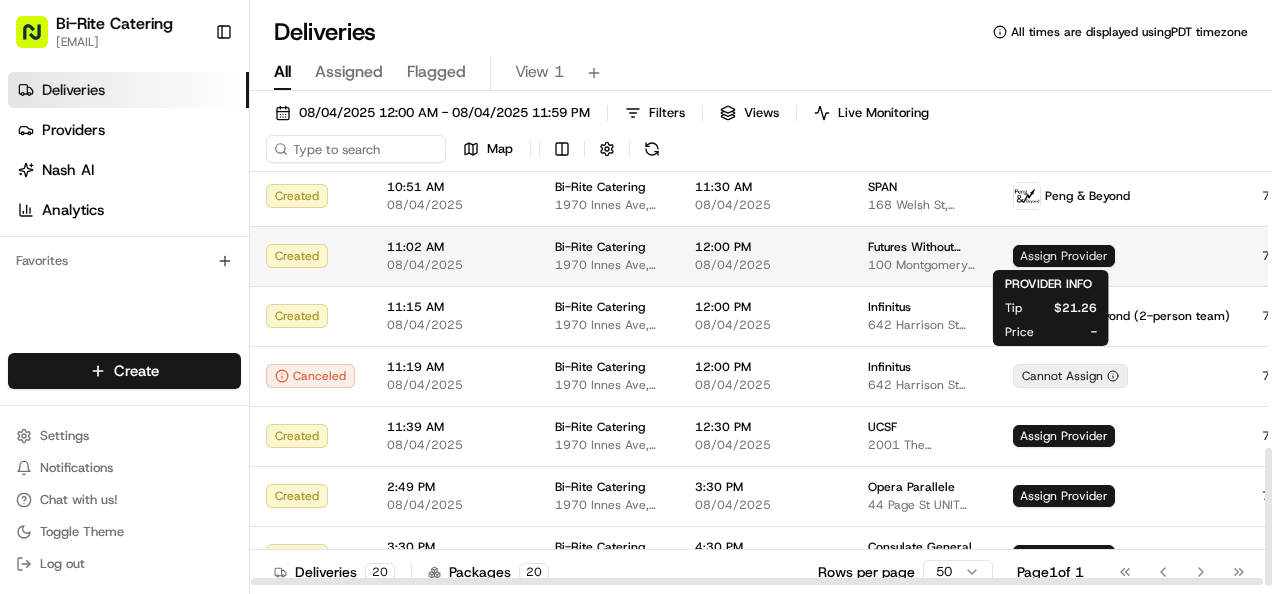 click on "Assign Provider" at bounding box center (1064, 256) 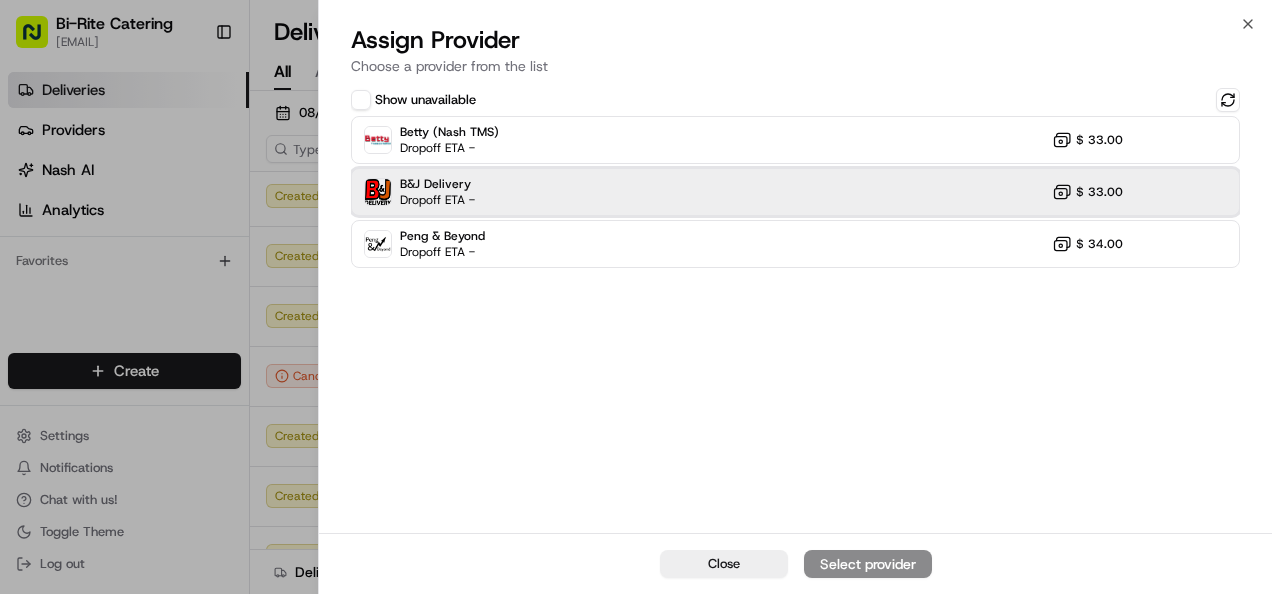 click on "B&J Delivery Dropoff ETA   - $   33.00" at bounding box center [795, 192] 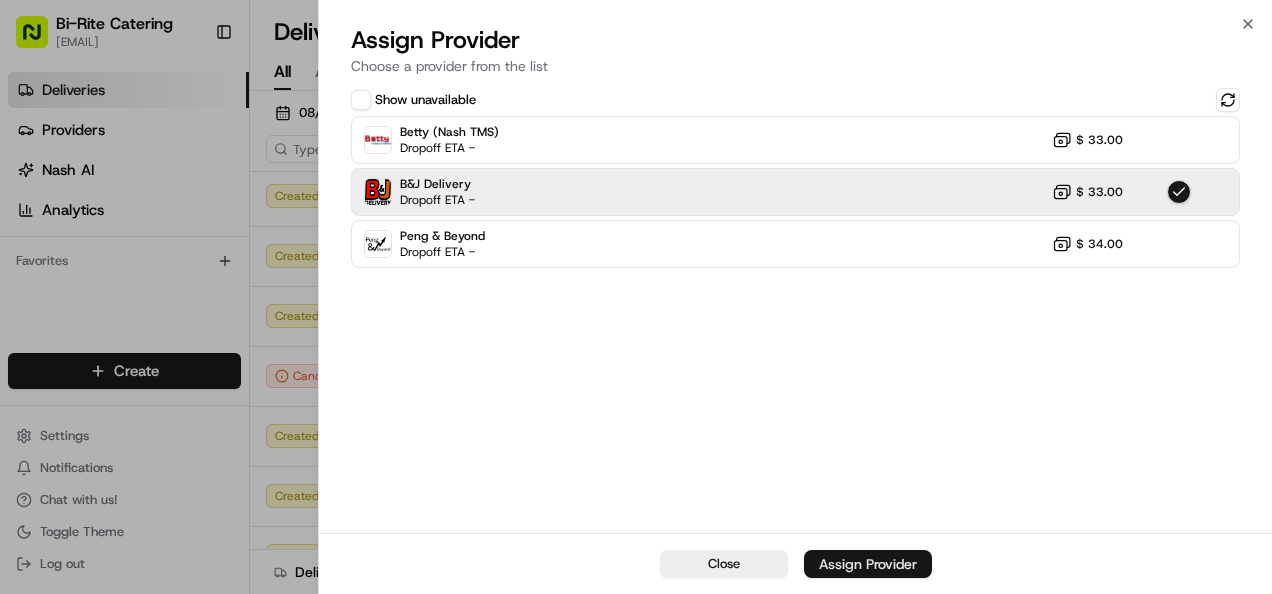 click on "Assign Provider" at bounding box center [868, 564] 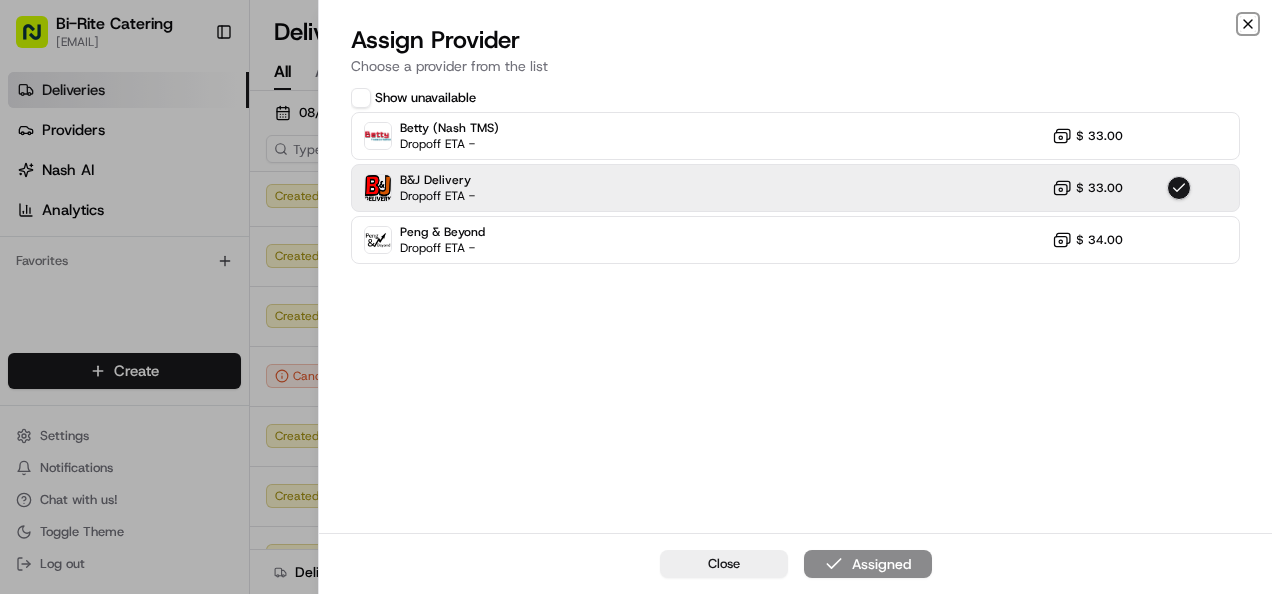 click 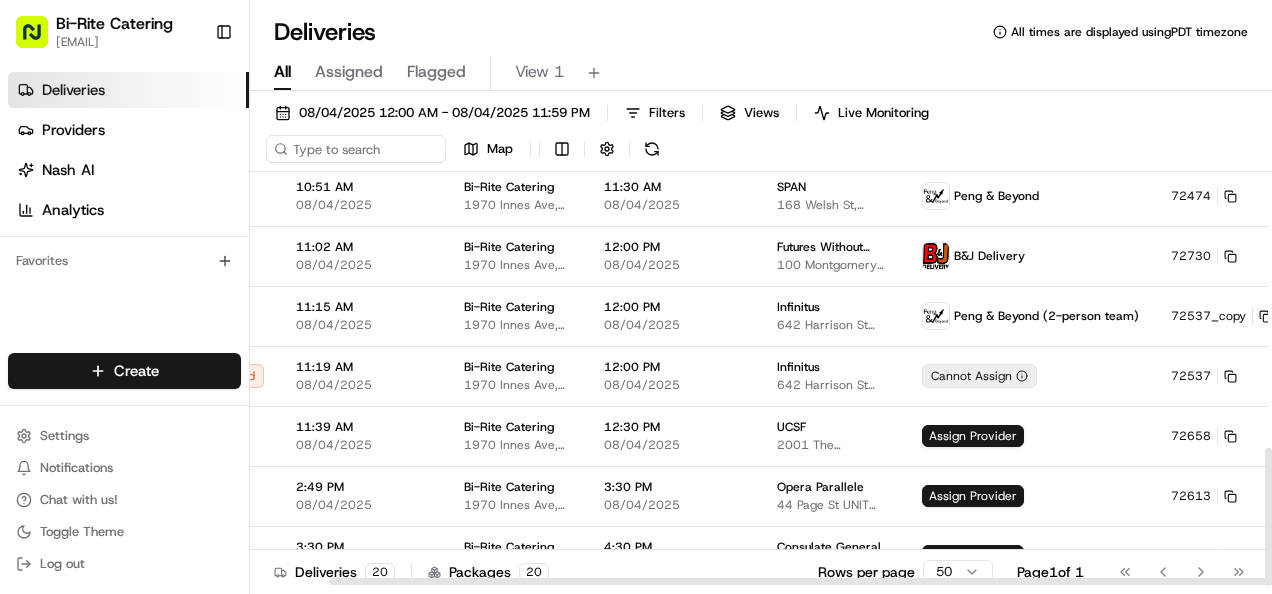 scroll, scrollTop: 826, scrollLeft: 92, axis: both 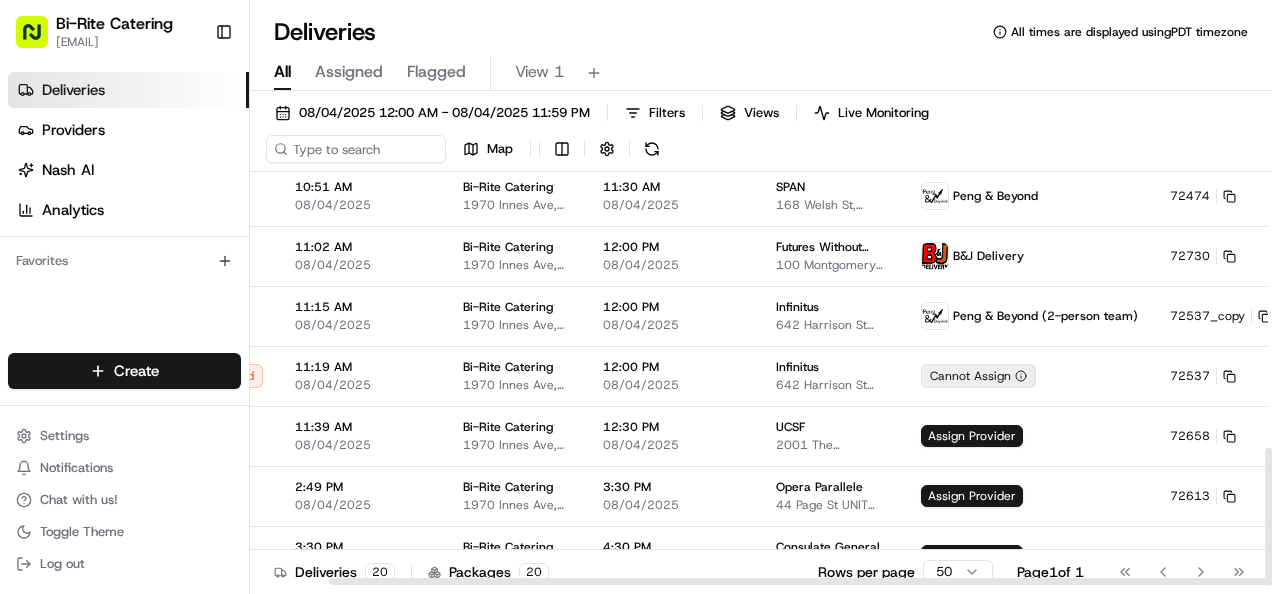 drag, startPoint x: 1077, startPoint y: 576, endPoint x: 1155, endPoint y: 580, distance: 78.10249 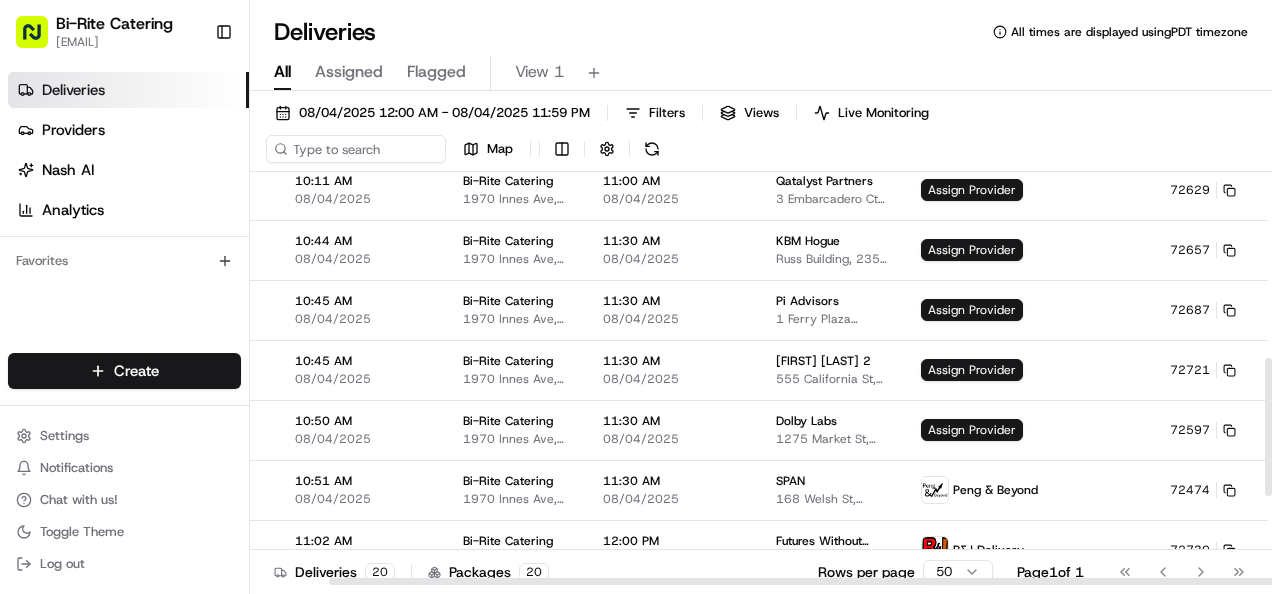 scroll, scrollTop: 522, scrollLeft: 92, axis: both 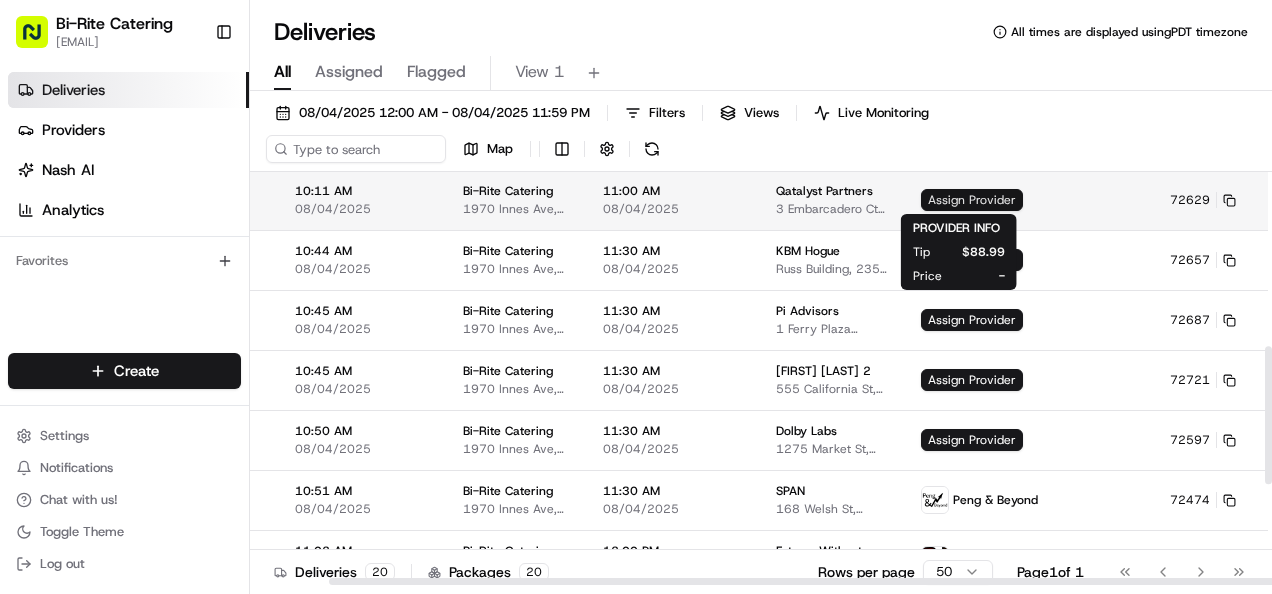 click on "Assign Provider" at bounding box center (972, 200) 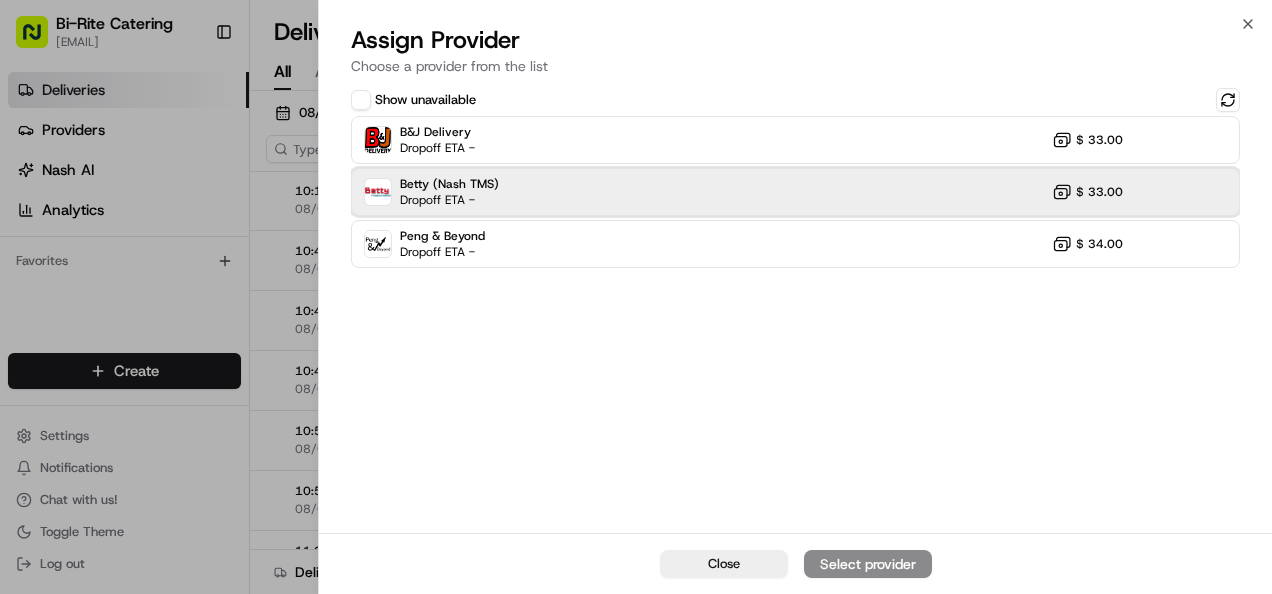 click on "Betty (Nash TMS) Dropoff ETA   - $   33.00" at bounding box center [795, 192] 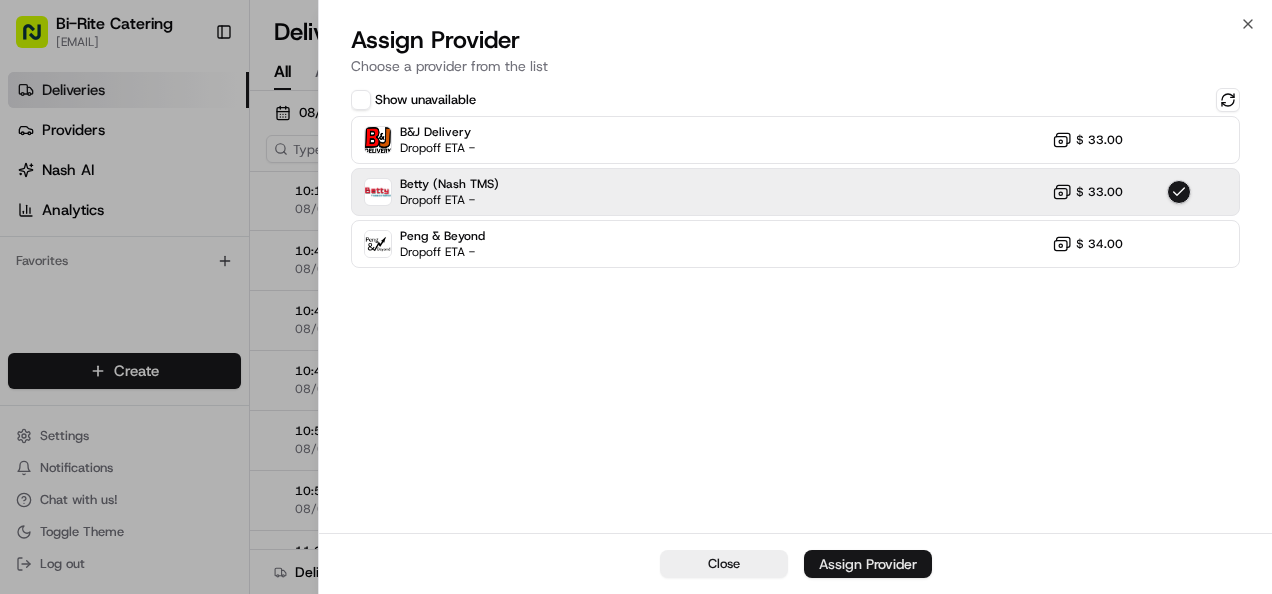 click on "Assign Provider" at bounding box center [868, 564] 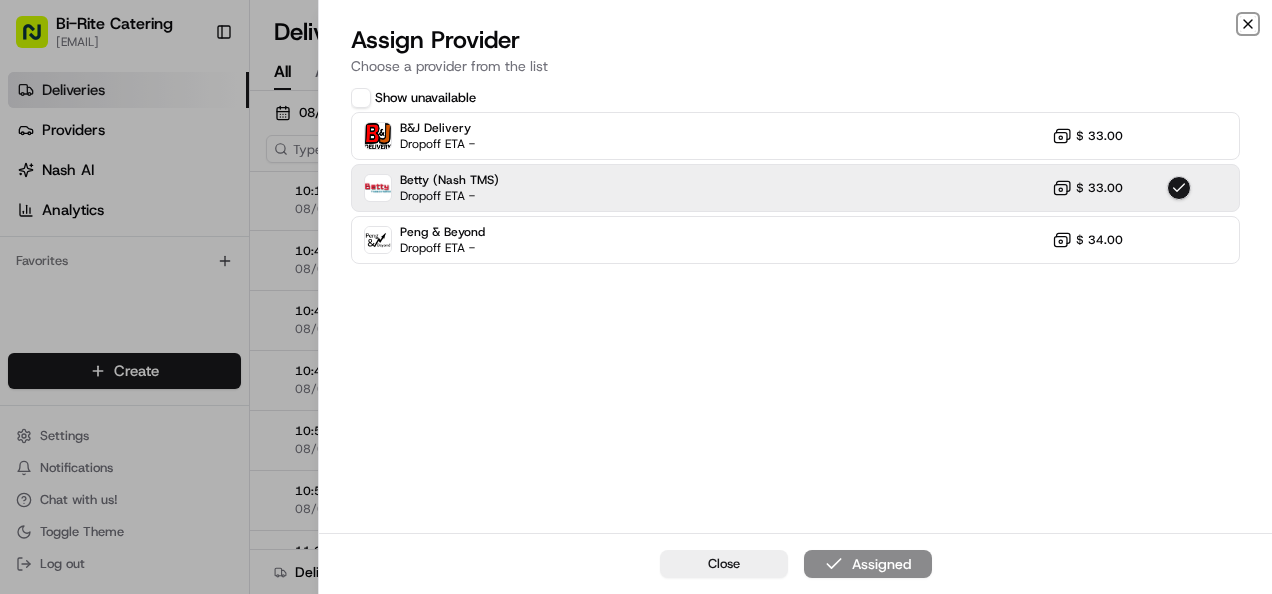 click 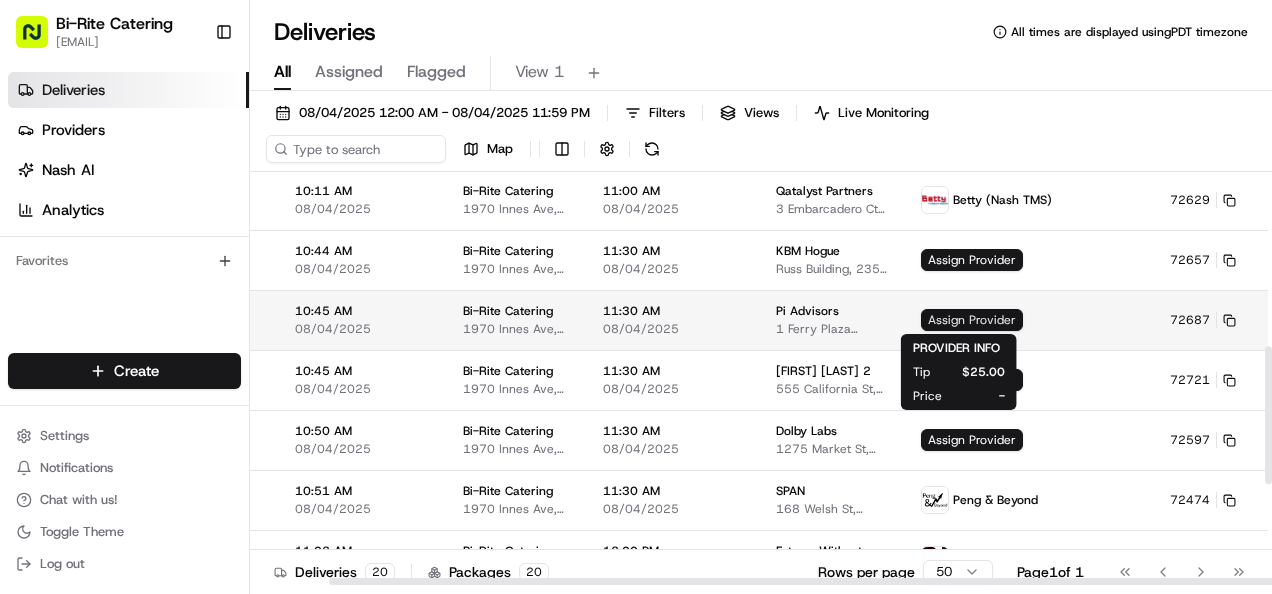 click on "Assign Provider" at bounding box center [972, 320] 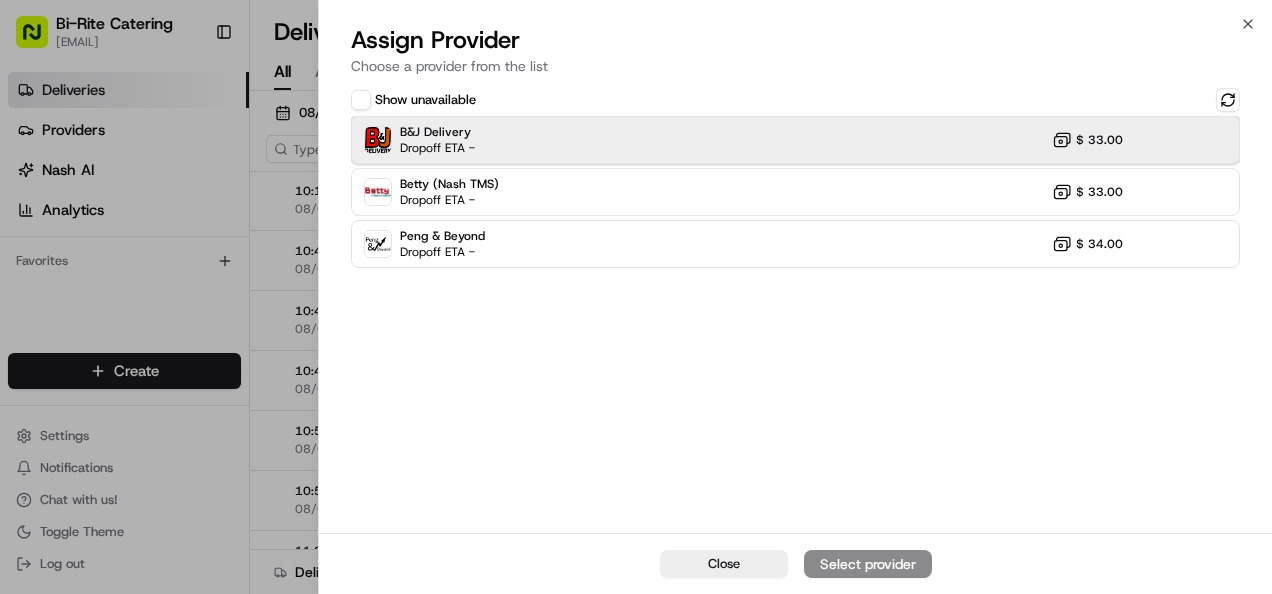 click on "B&J Delivery Dropoff ETA   - $   33.00" at bounding box center [795, 140] 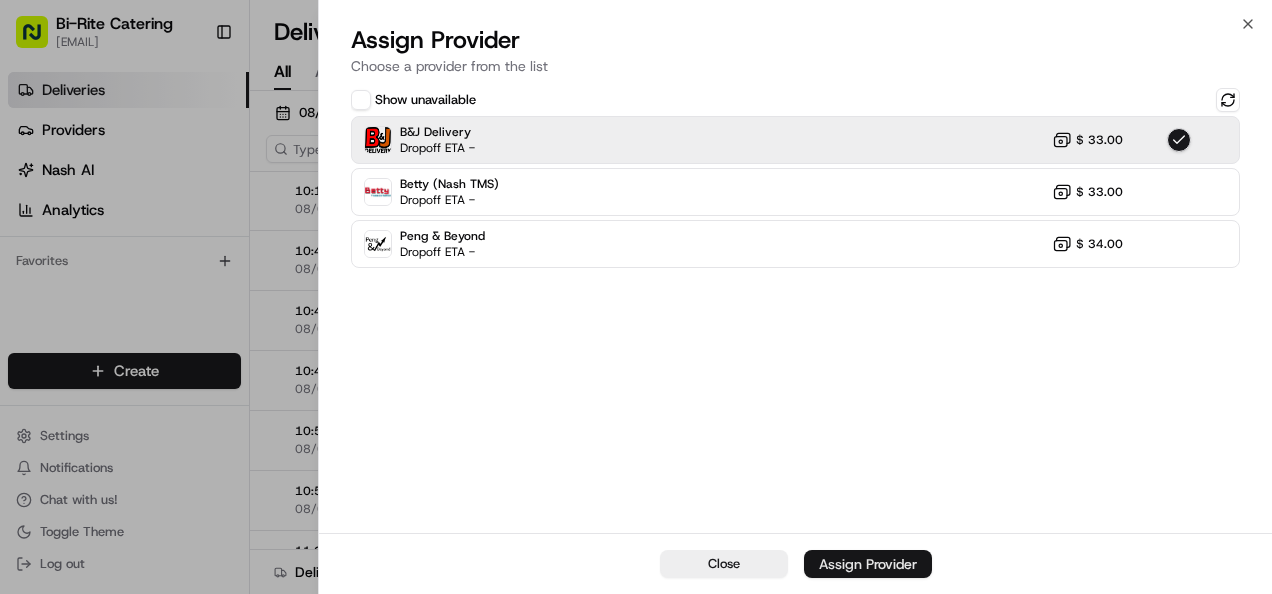 click on "Assign Provider" at bounding box center [868, 564] 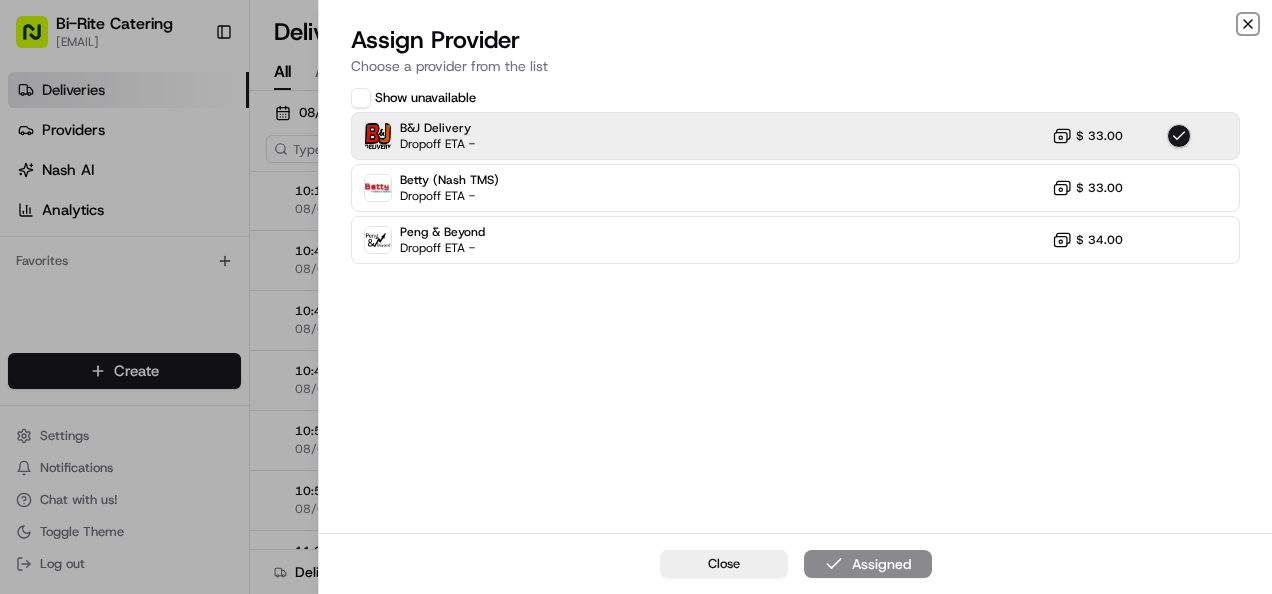 click 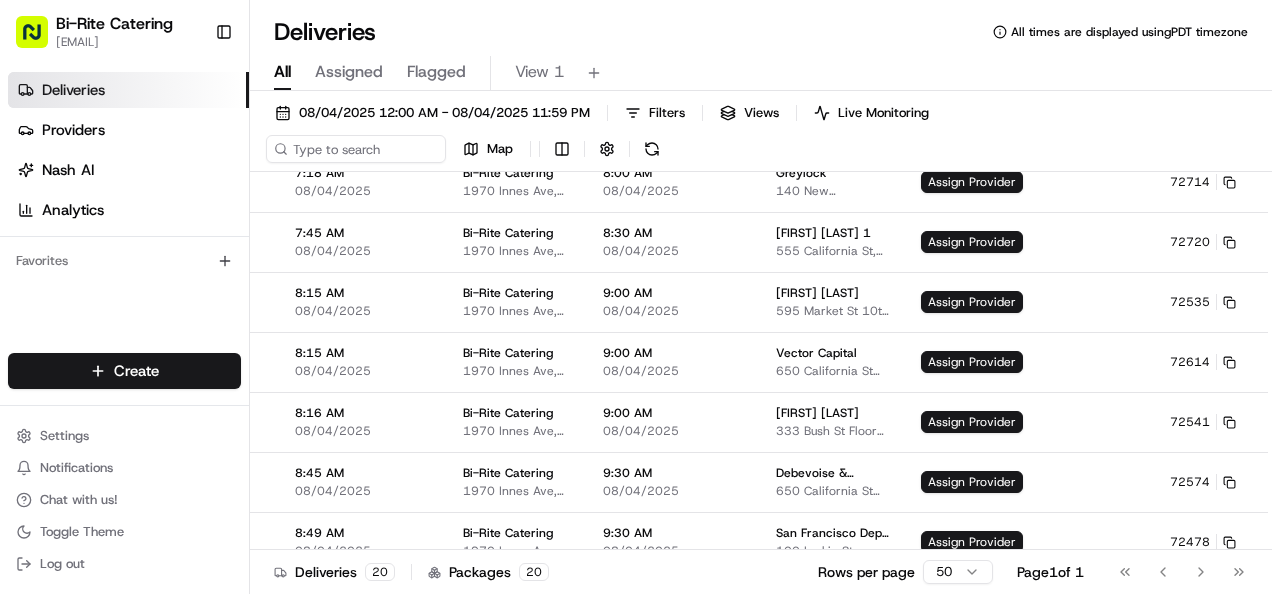 scroll, scrollTop: 0, scrollLeft: 92, axis: horizontal 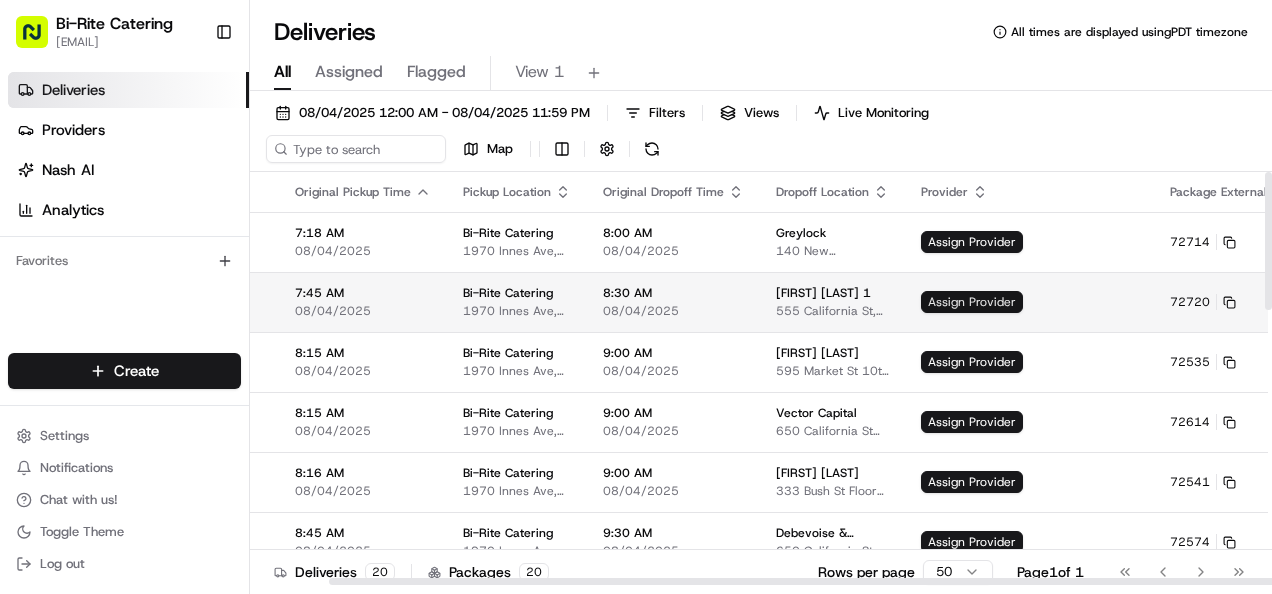 click on "Assign Provider" at bounding box center [972, 302] 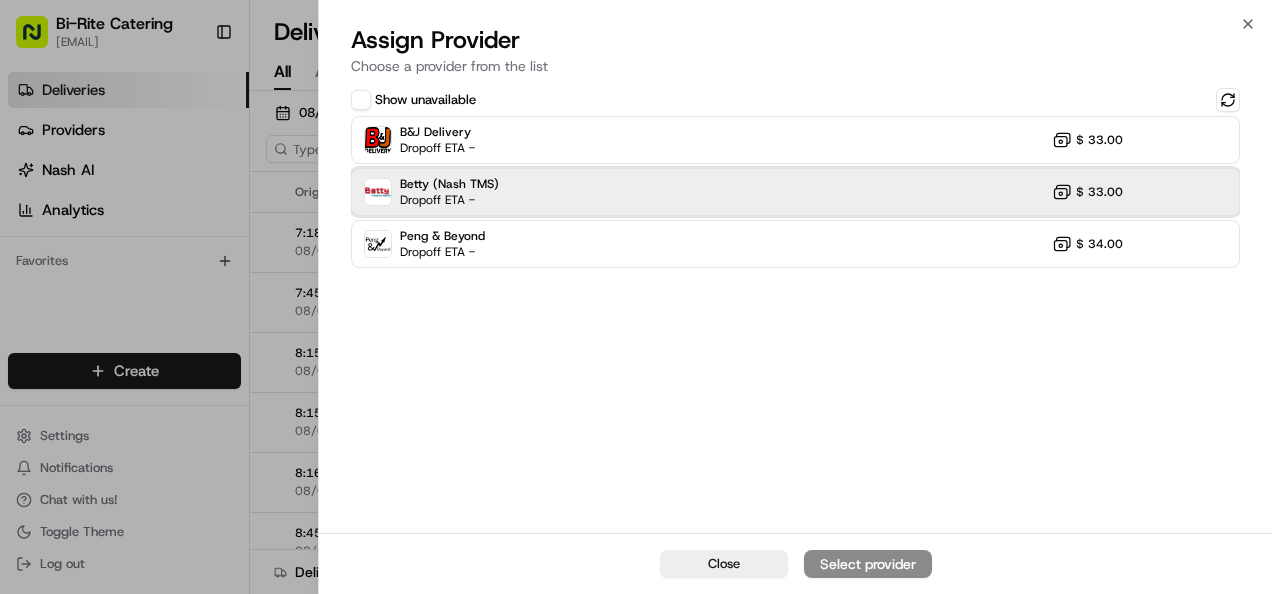 click on "Betty (Nash TMS) Dropoff ETA   - $   33.00" at bounding box center (795, 192) 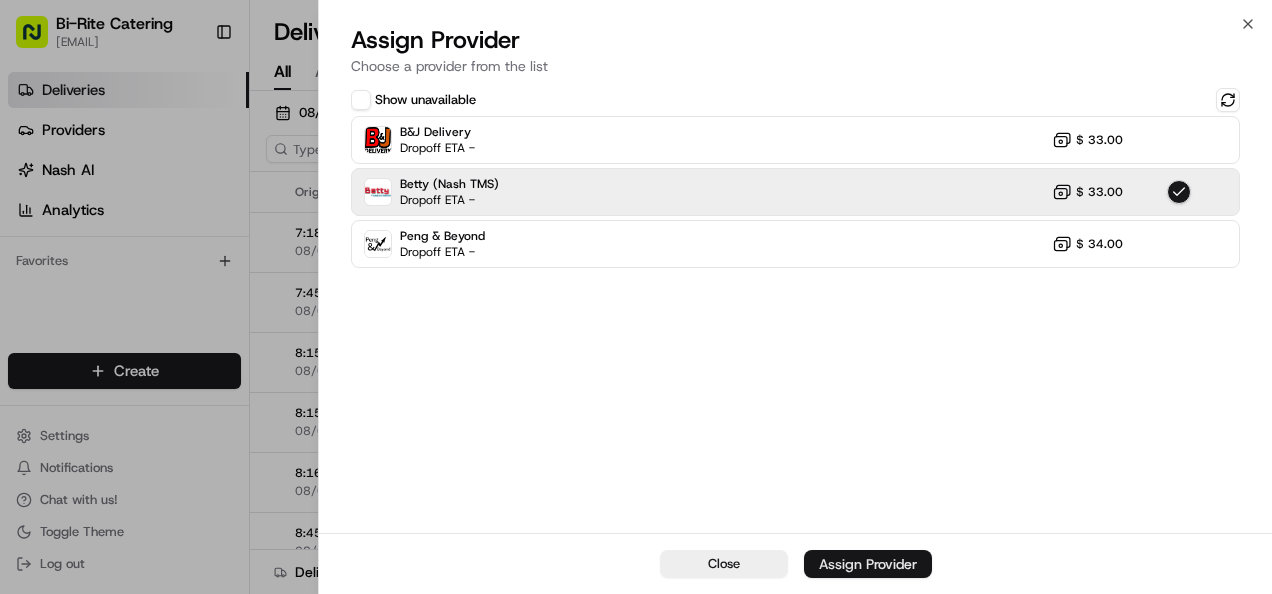 click on "Assign Provider" at bounding box center [868, 564] 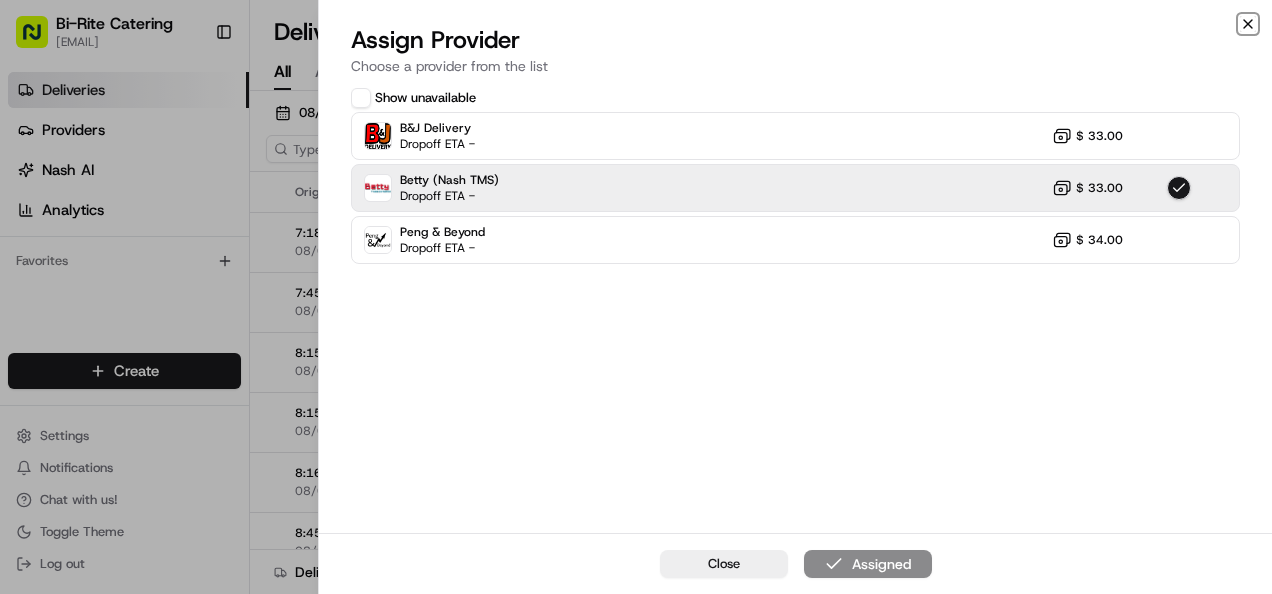 click 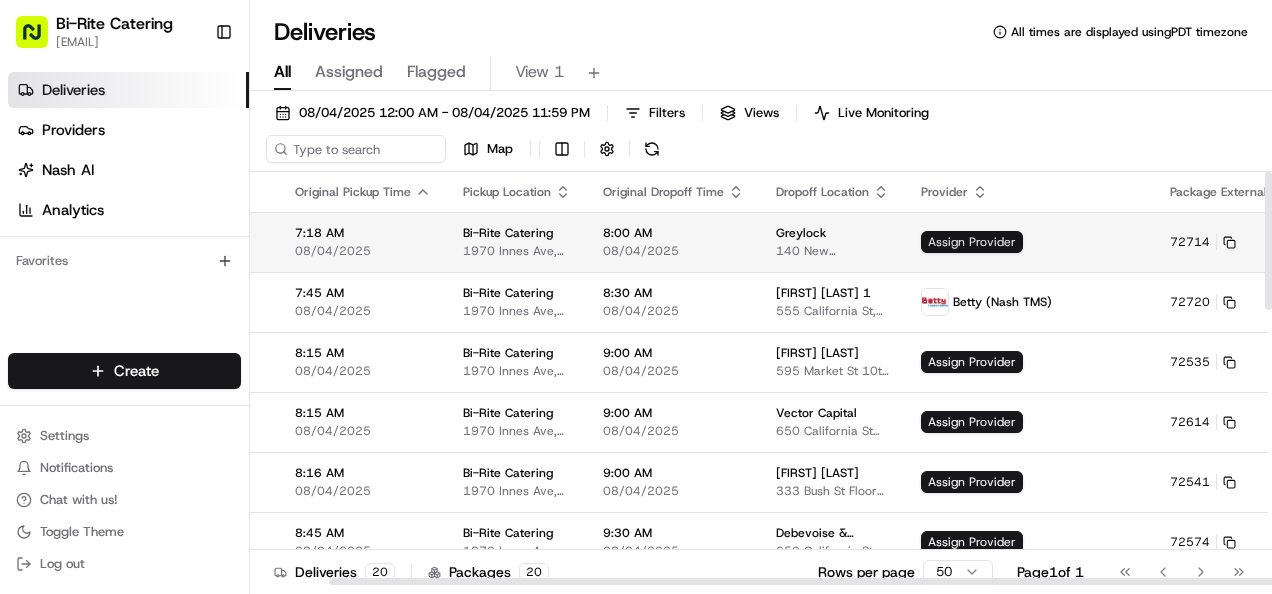 click on "Assign Provider" at bounding box center [972, 242] 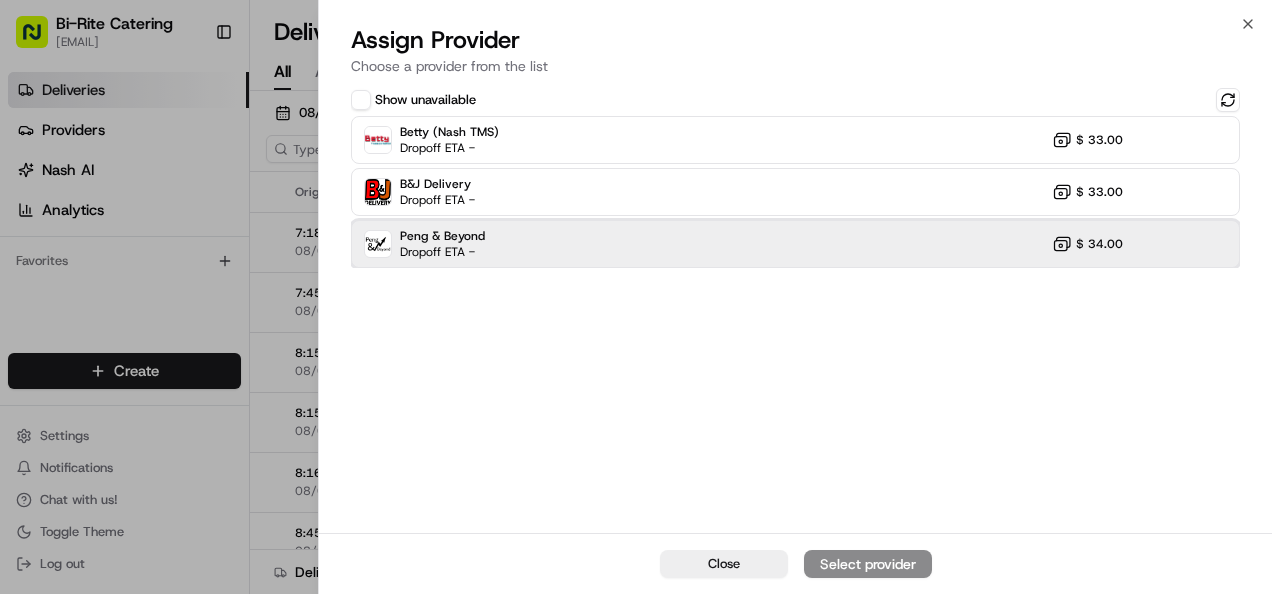 click on "Peng & Beyond Dropoff ETA   - $   34.00" at bounding box center [795, 244] 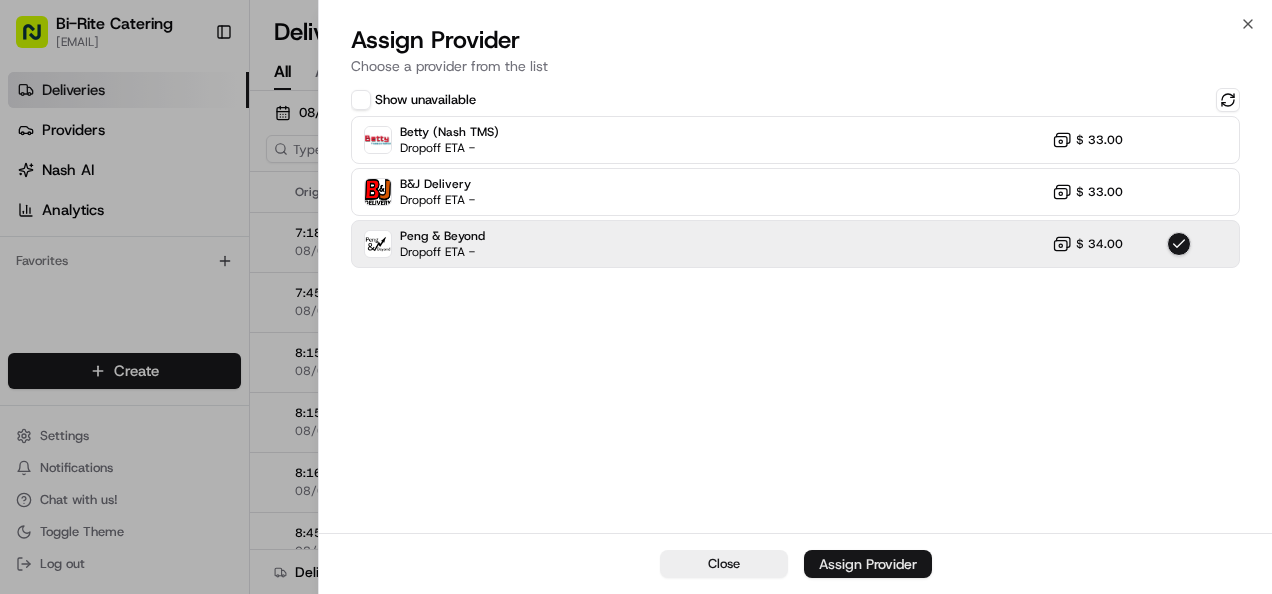 click on "Assign Provider" at bounding box center (868, 564) 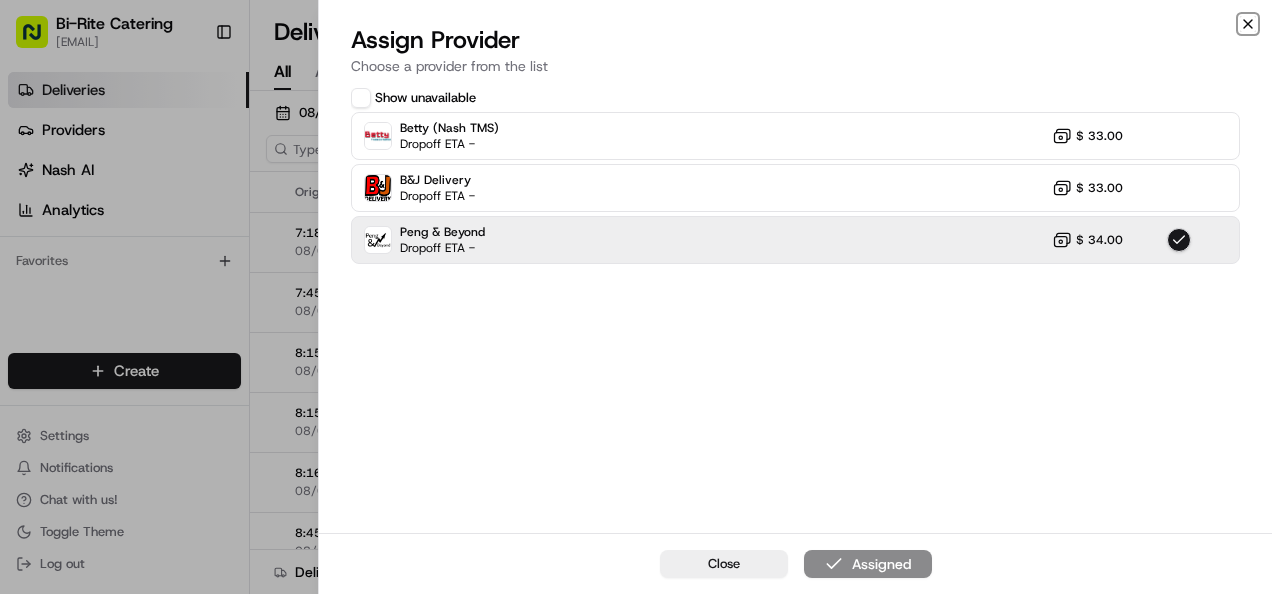 click 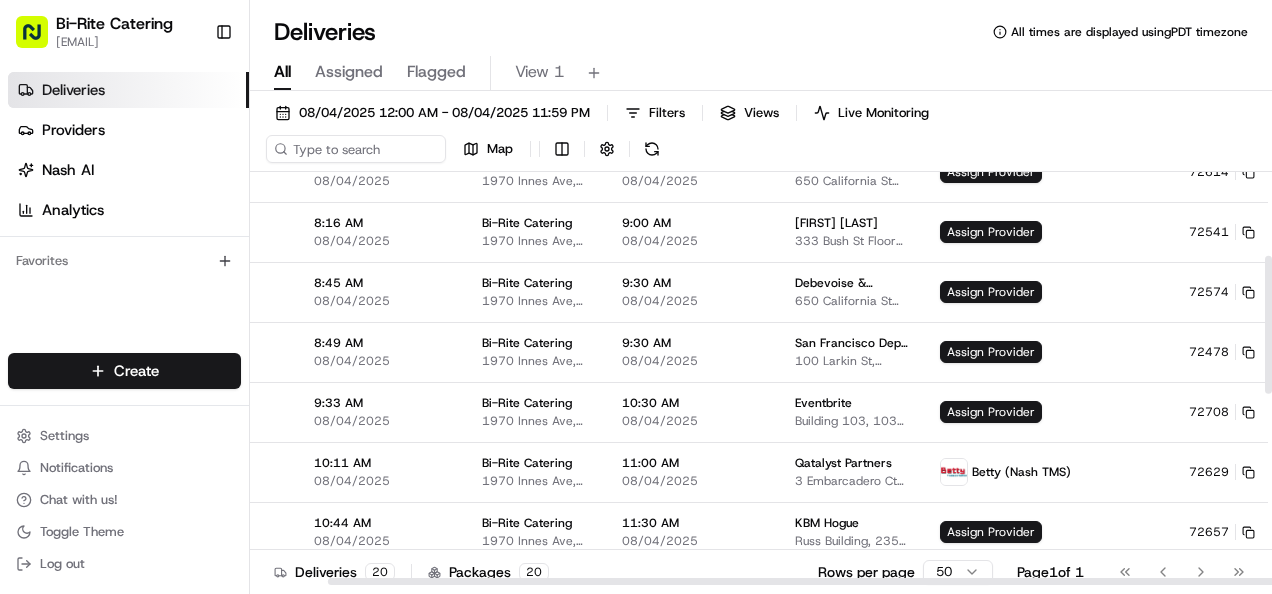 scroll, scrollTop: 251, scrollLeft: 92, axis: both 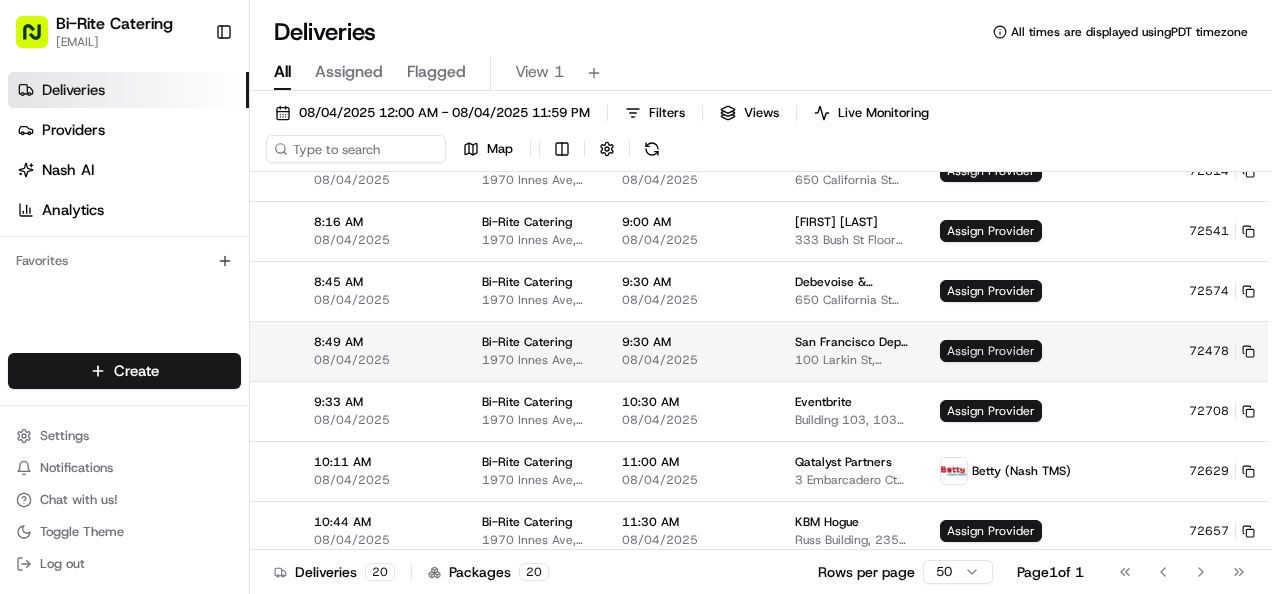 click on "Assign Provider" at bounding box center (991, 351) 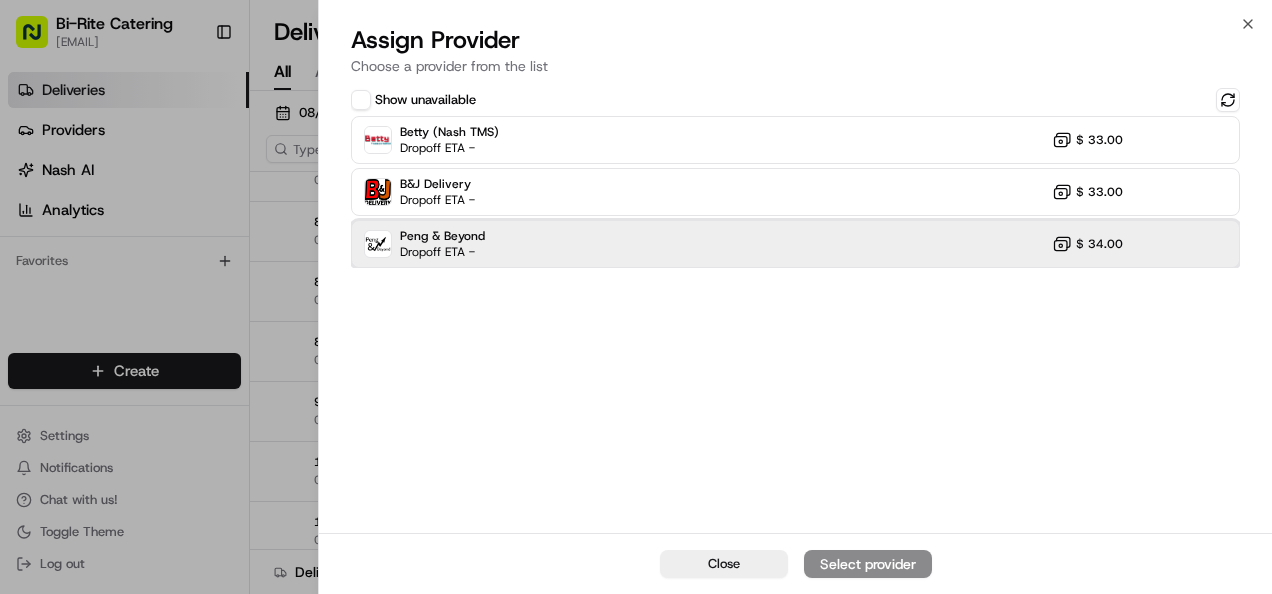 click on "Peng & Beyond Dropoff ETA   - $   34.00" at bounding box center (795, 244) 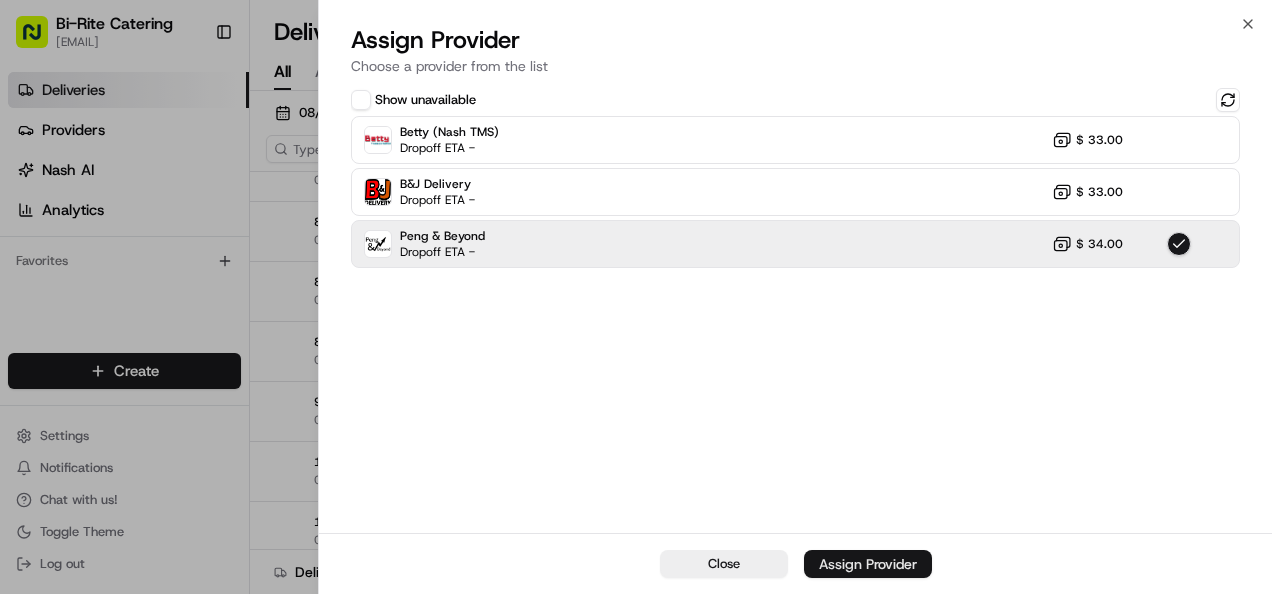 click on "Assign Provider" at bounding box center [868, 564] 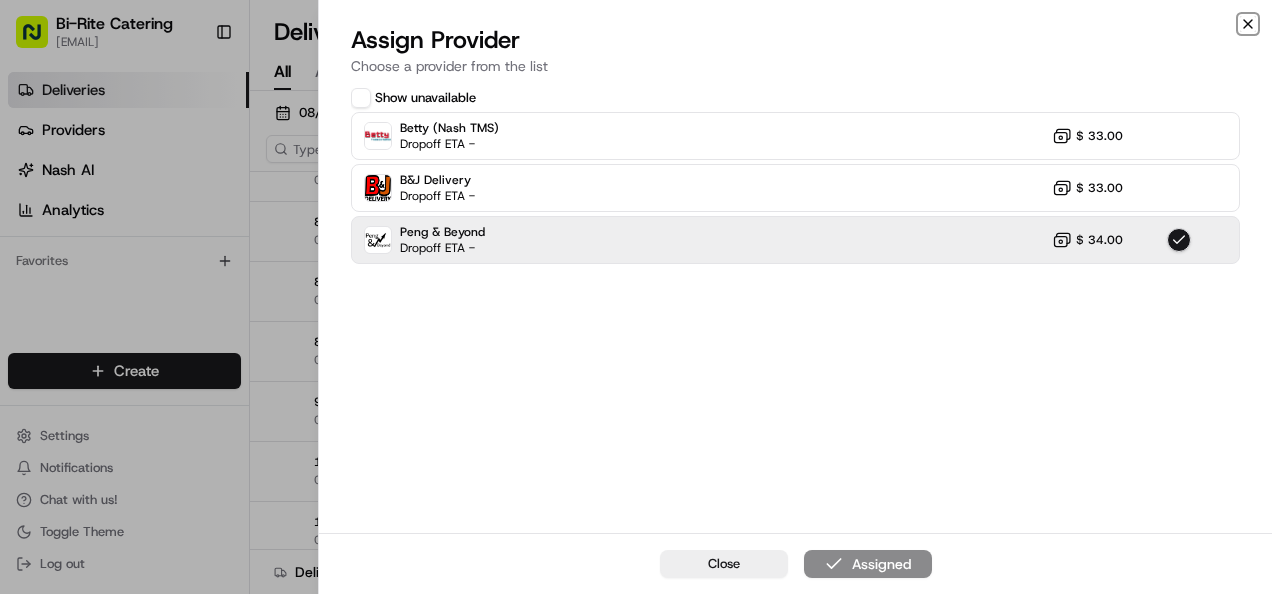 click 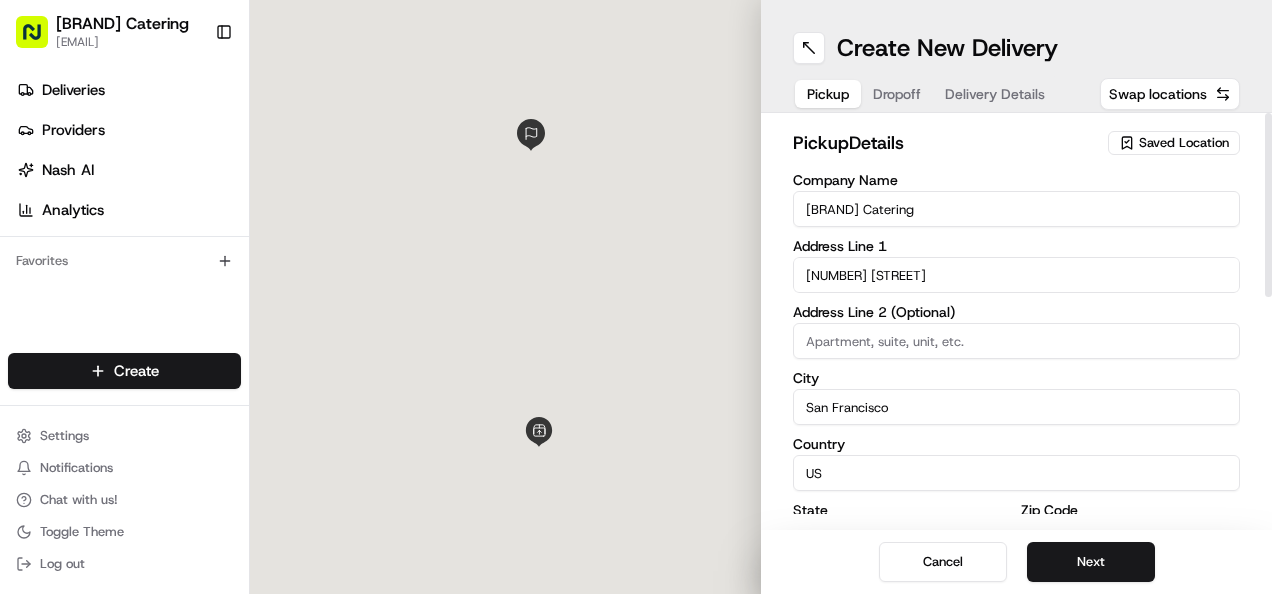 scroll, scrollTop: 0, scrollLeft: 0, axis: both 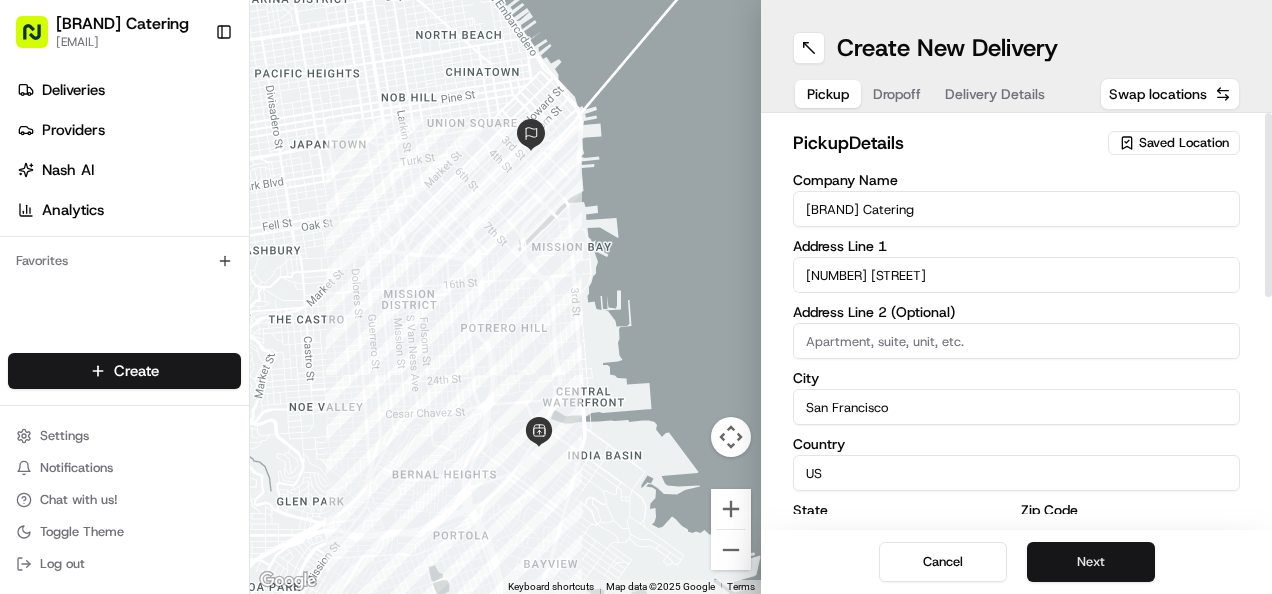click on "Next" at bounding box center [1091, 562] 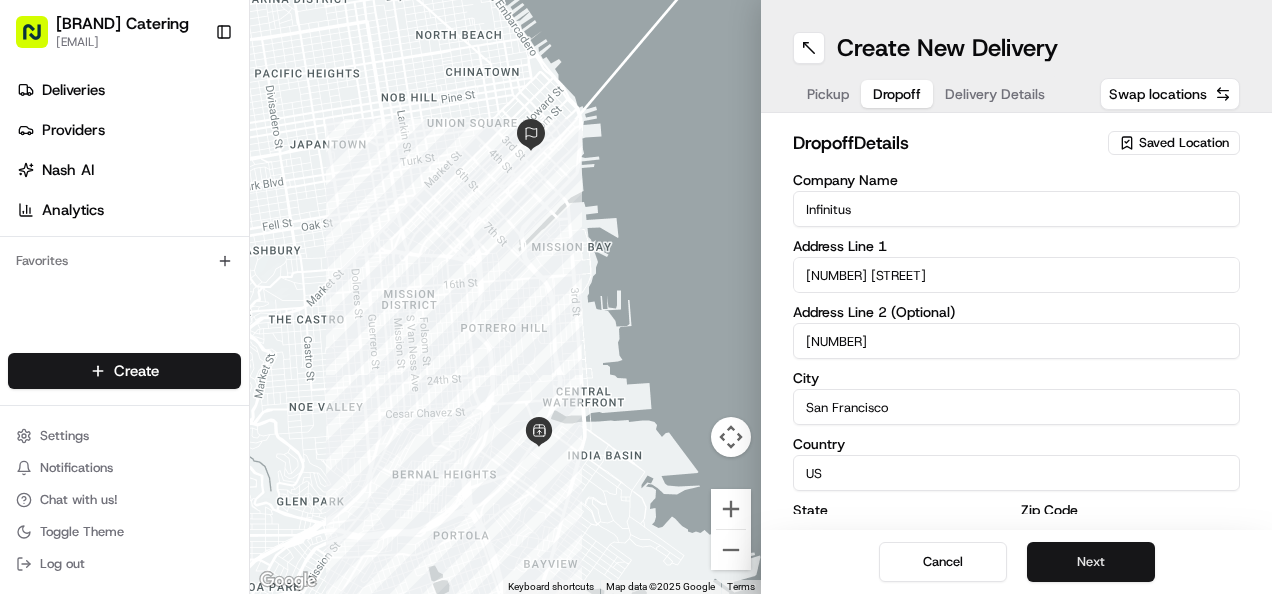 click on "Next" at bounding box center [1091, 562] 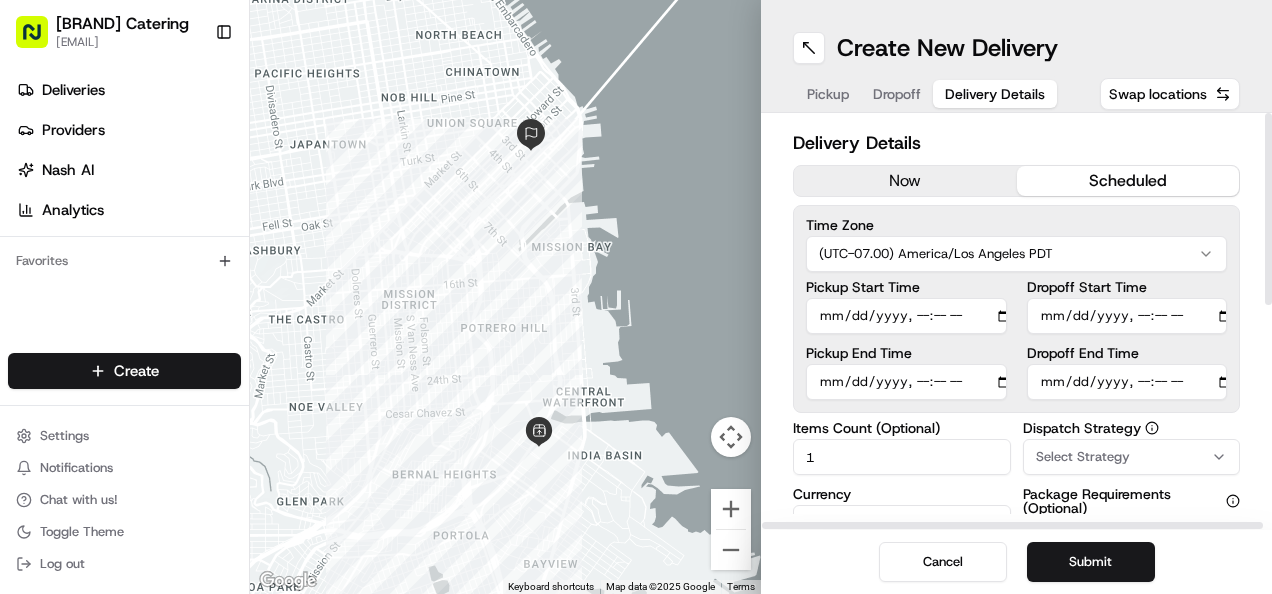 click on "Pickup Start Time" at bounding box center [906, 316] 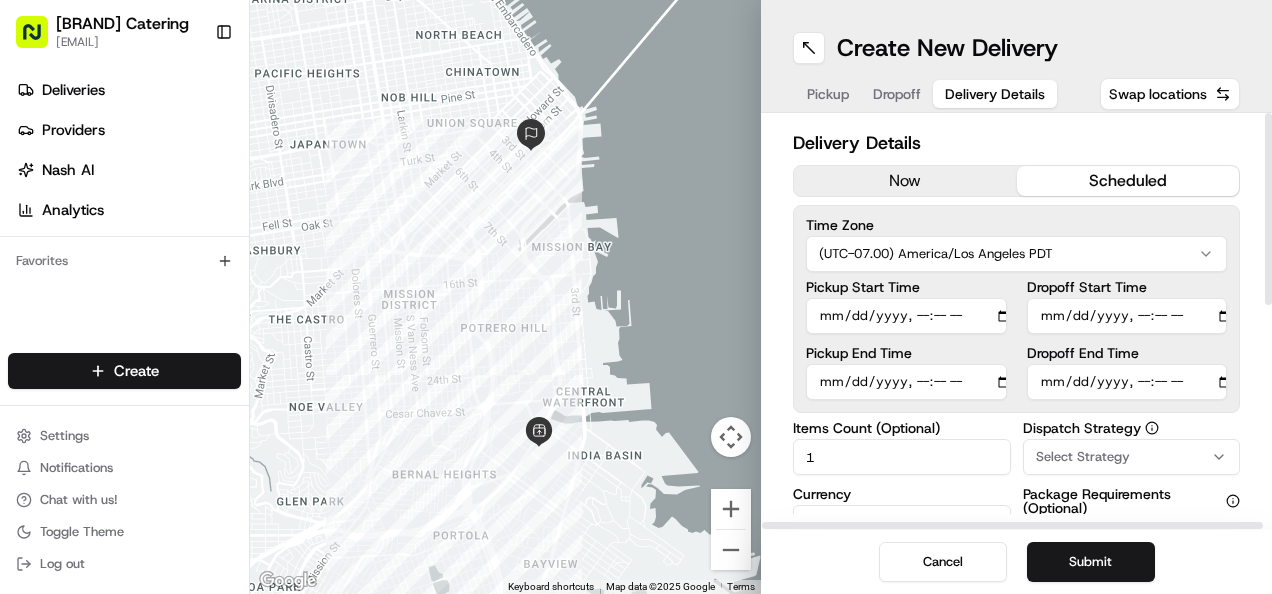 type on "2025-08-04T11:15" 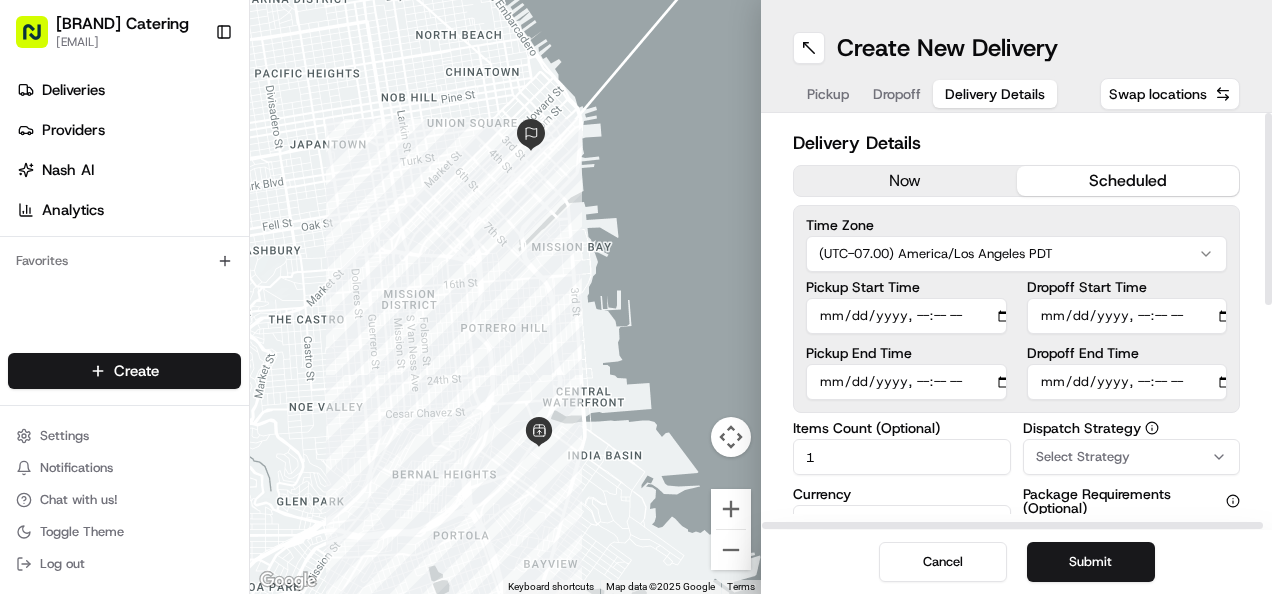 click on "Pickup End Time" at bounding box center (906, 382) 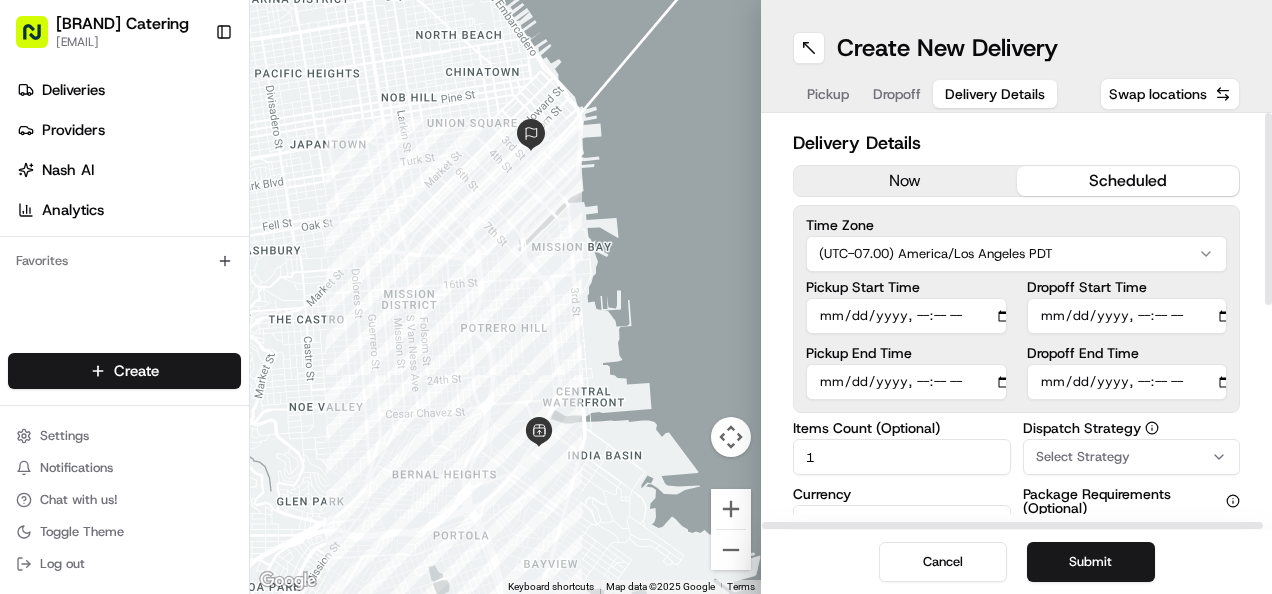 type on "2025-08-04T11:40" 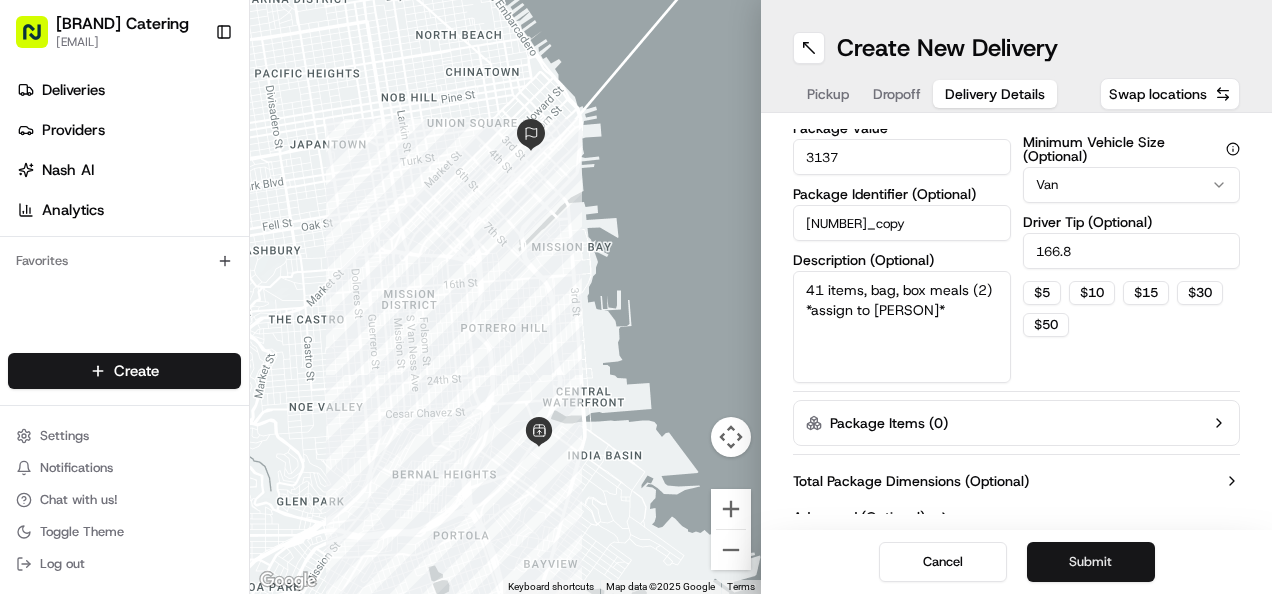 scroll, scrollTop: 451, scrollLeft: 0, axis: vertical 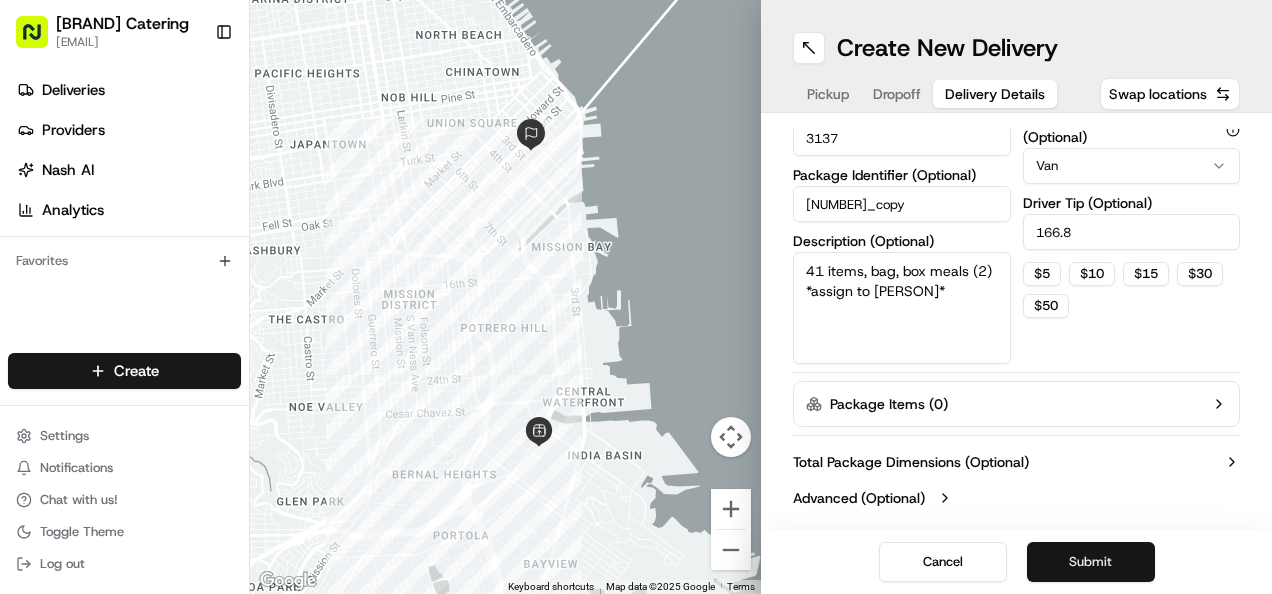 click on "Submit" at bounding box center [1091, 562] 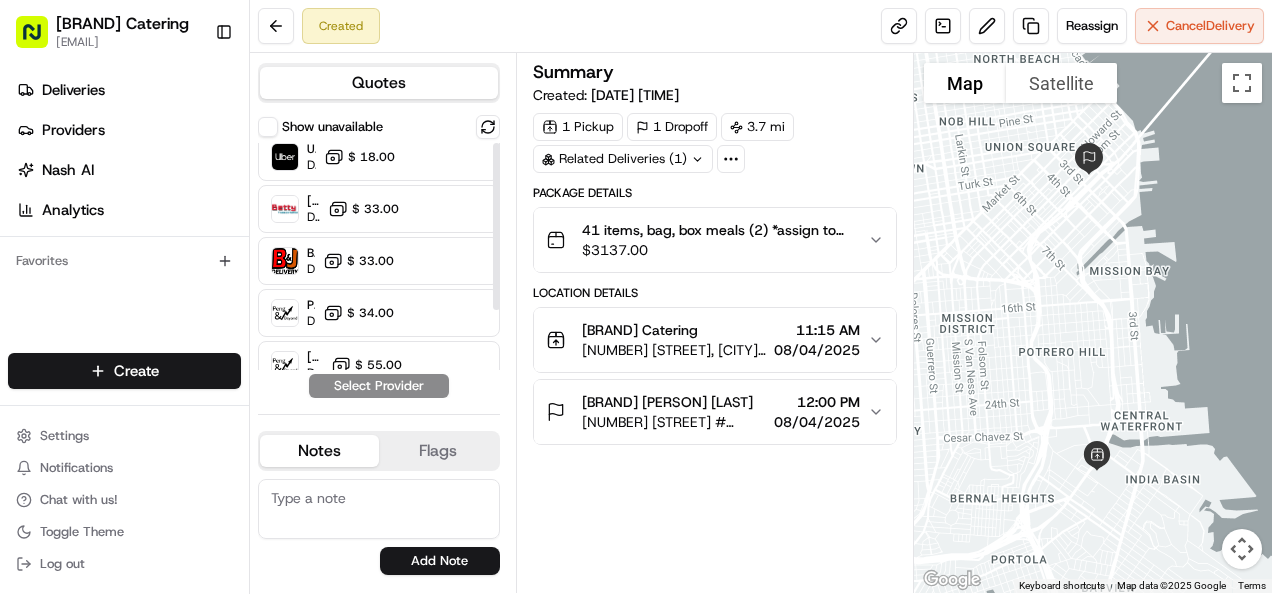 scroll, scrollTop: 80, scrollLeft: 0, axis: vertical 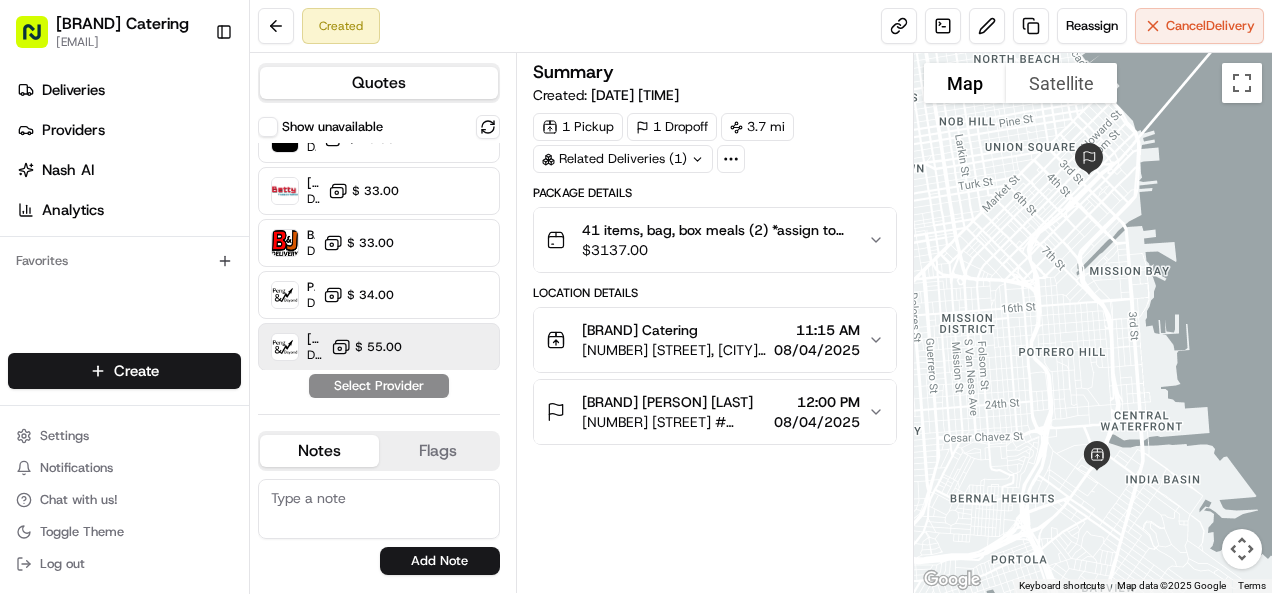 click on "$   55.00" at bounding box center [378, 347] 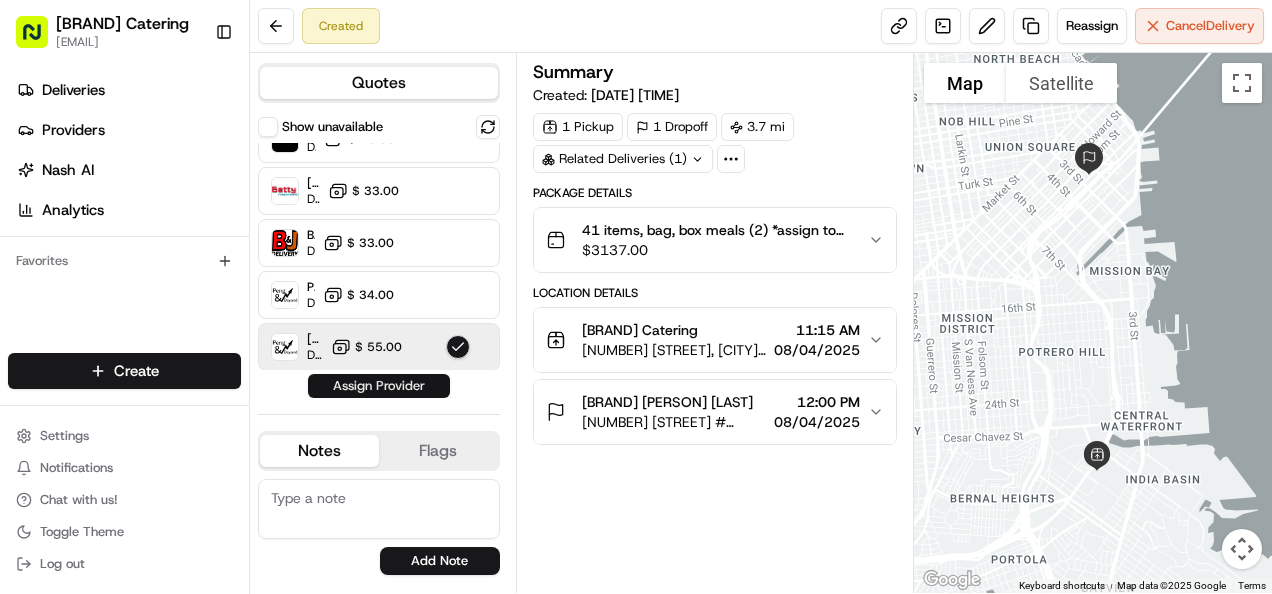 click on "Assign Provider" at bounding box center (379, 386) 